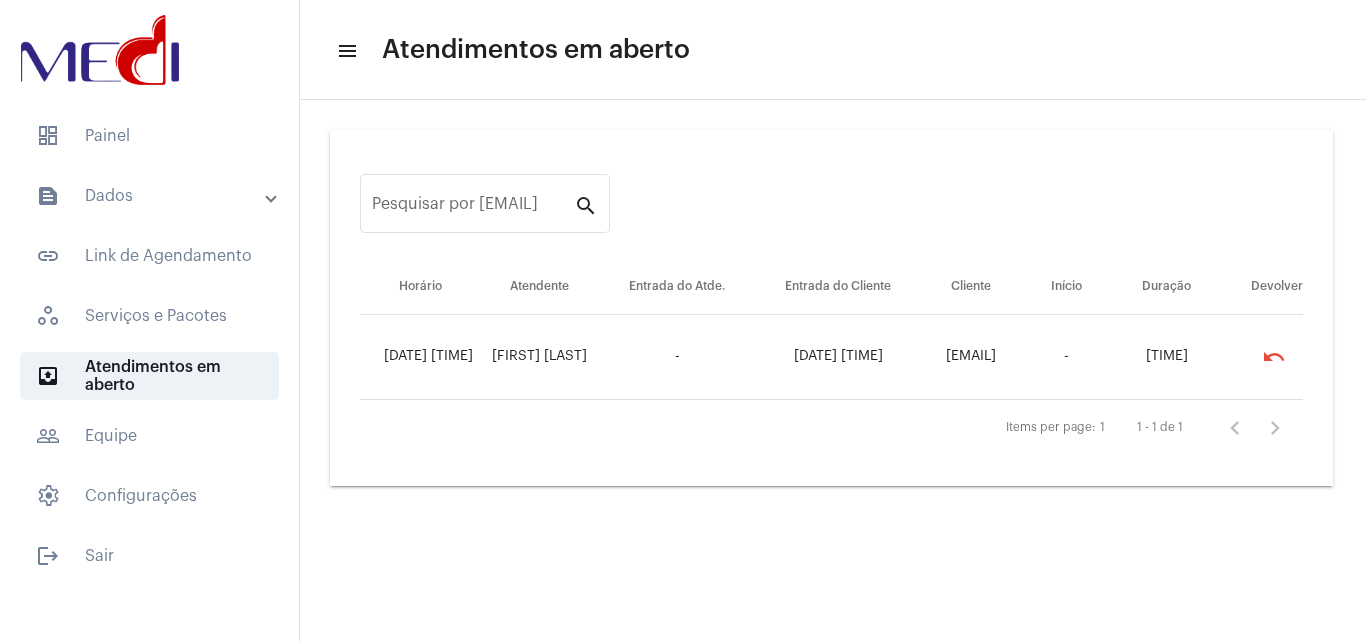 scroll, scrollTop: 0, scrollLeft: 0, axis: both 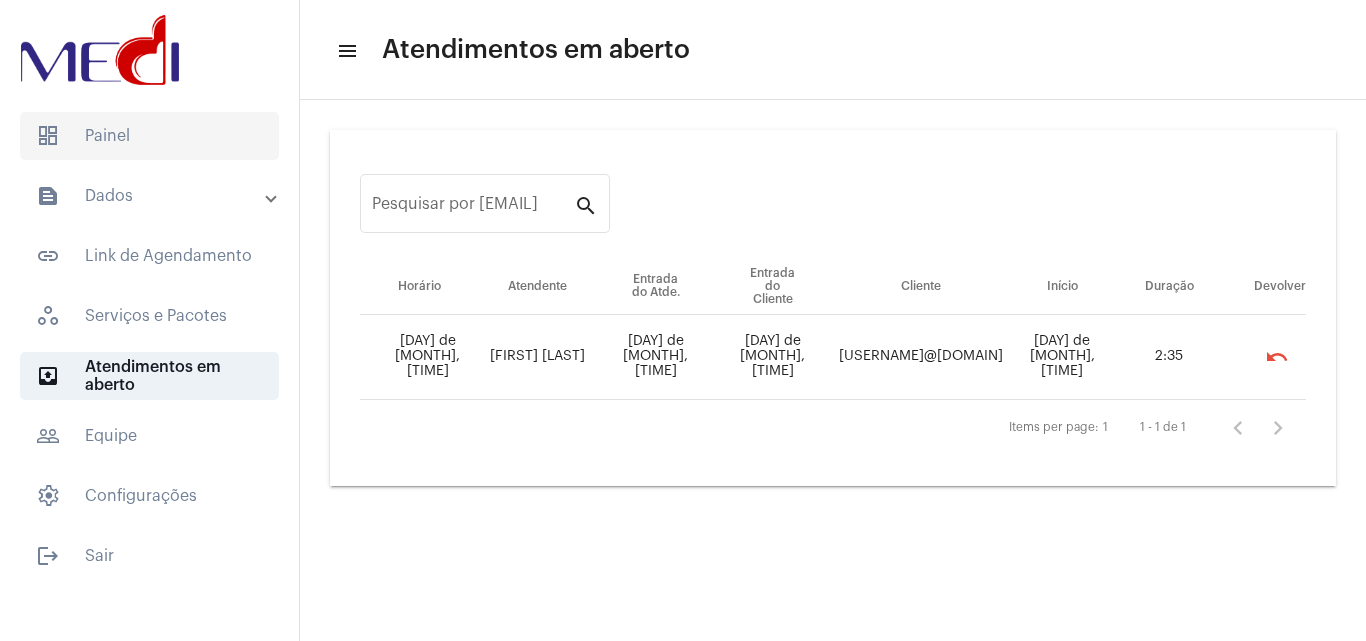 click on "dashboard   Painel" at bounding box center (149, 136) 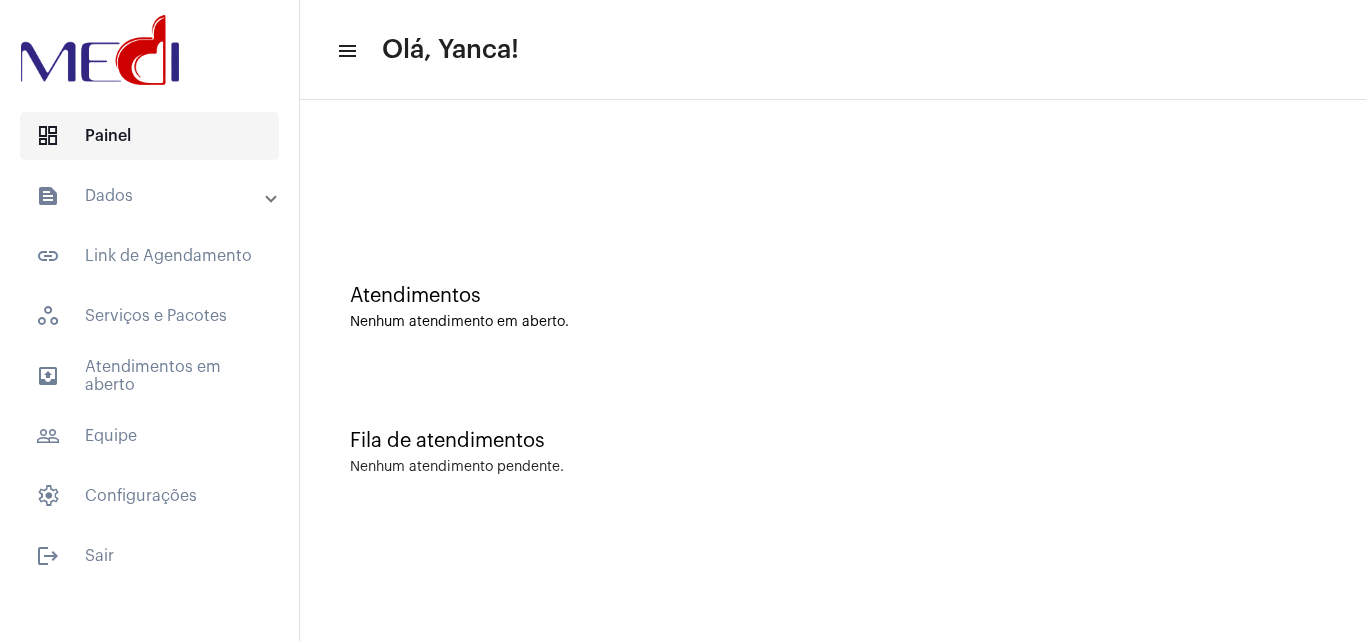 scroll, scrollTop: 0, scrollLeft: 0, axis: both 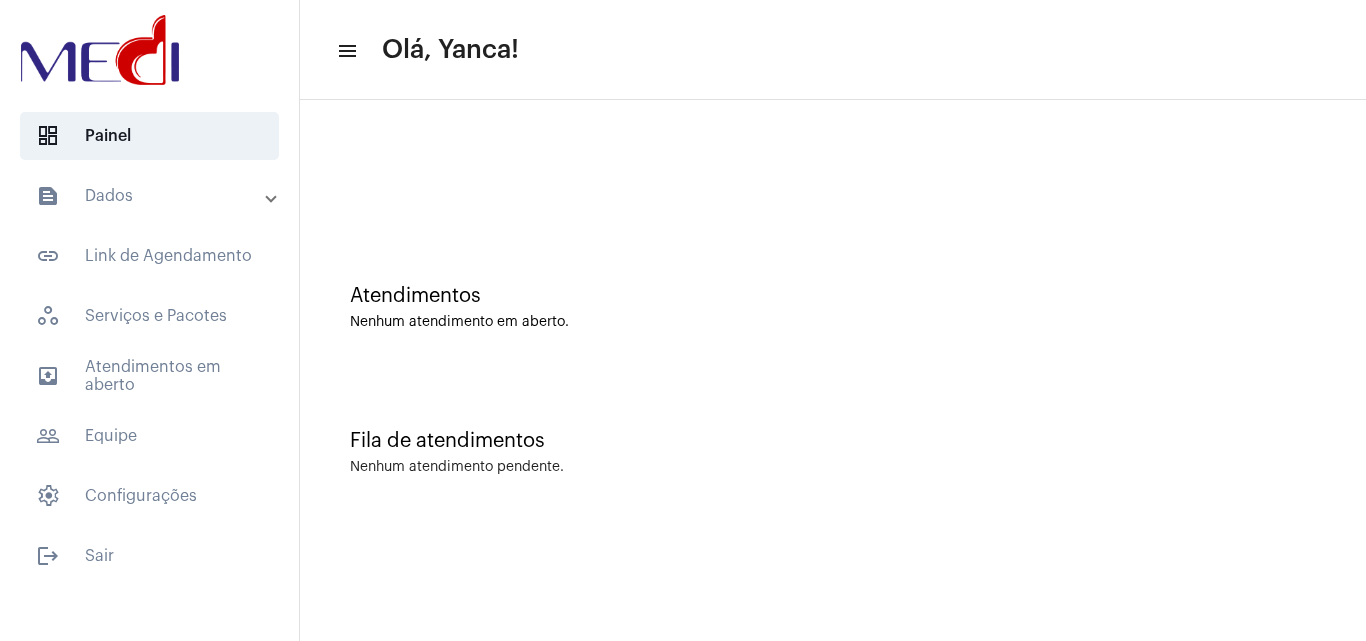 click on "text_snippet_outlined  Dados" at bounding box center [151, 196] 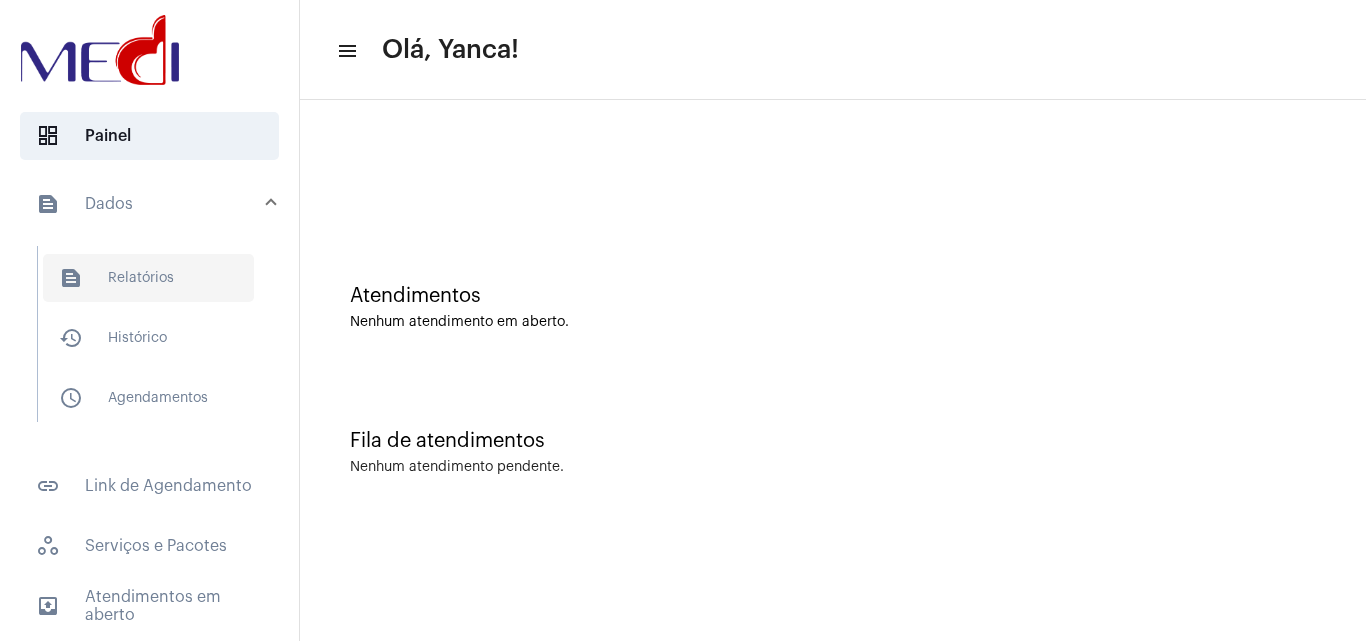 click on "text_snippet_outlined  Relatórios" at bounding box center (148, 278) 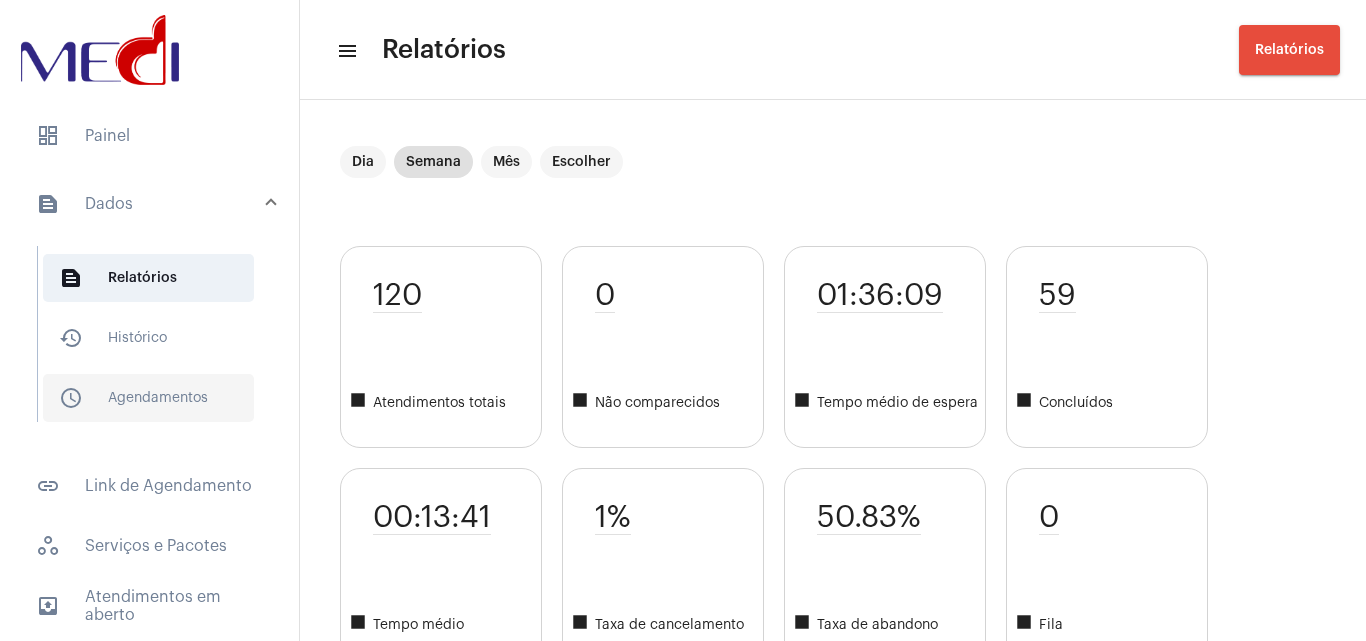 click on "schedule_outlined  Agendamentos" at bounding box center (148, 278) 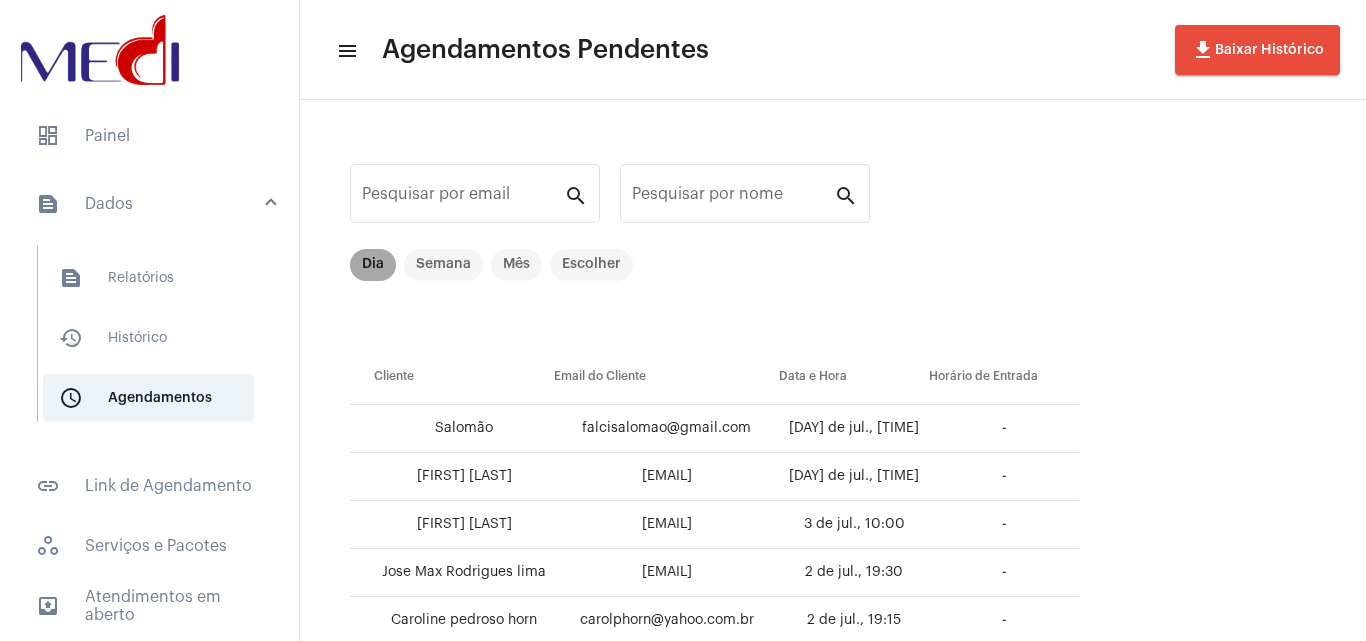 click on "Dia" at bounding box center [373, 265] 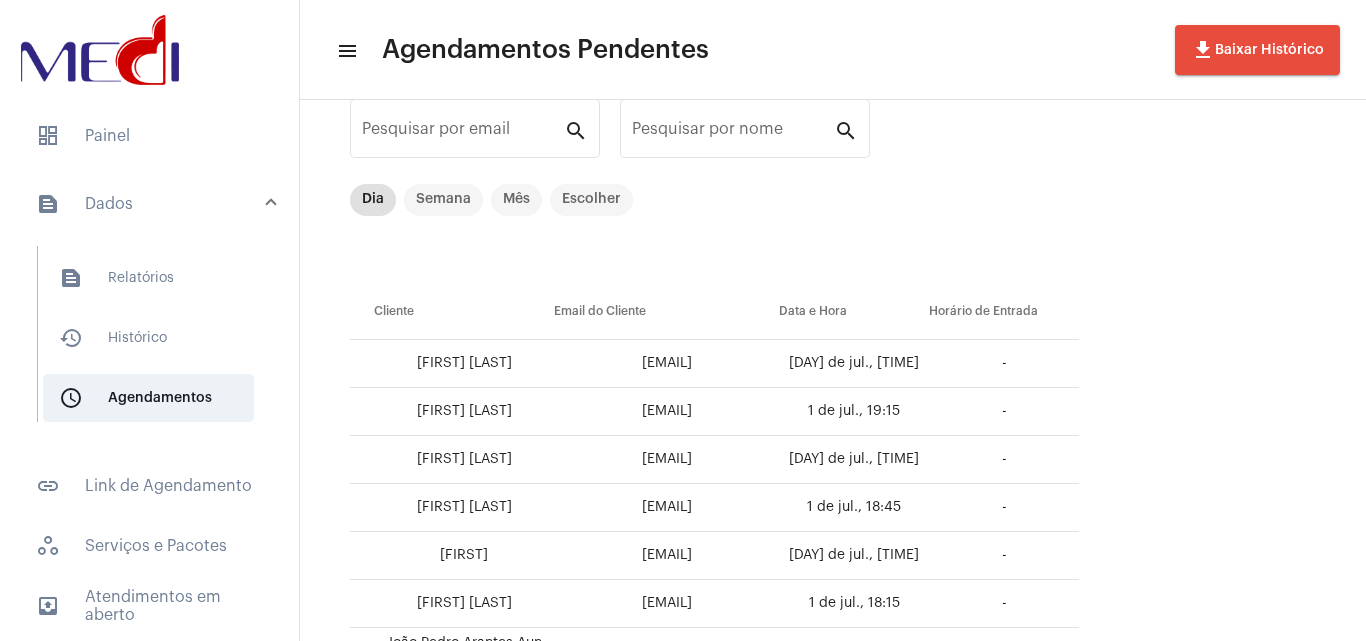 scroll, scrollTop: 100, scrollLeft: 0, axis: vertical 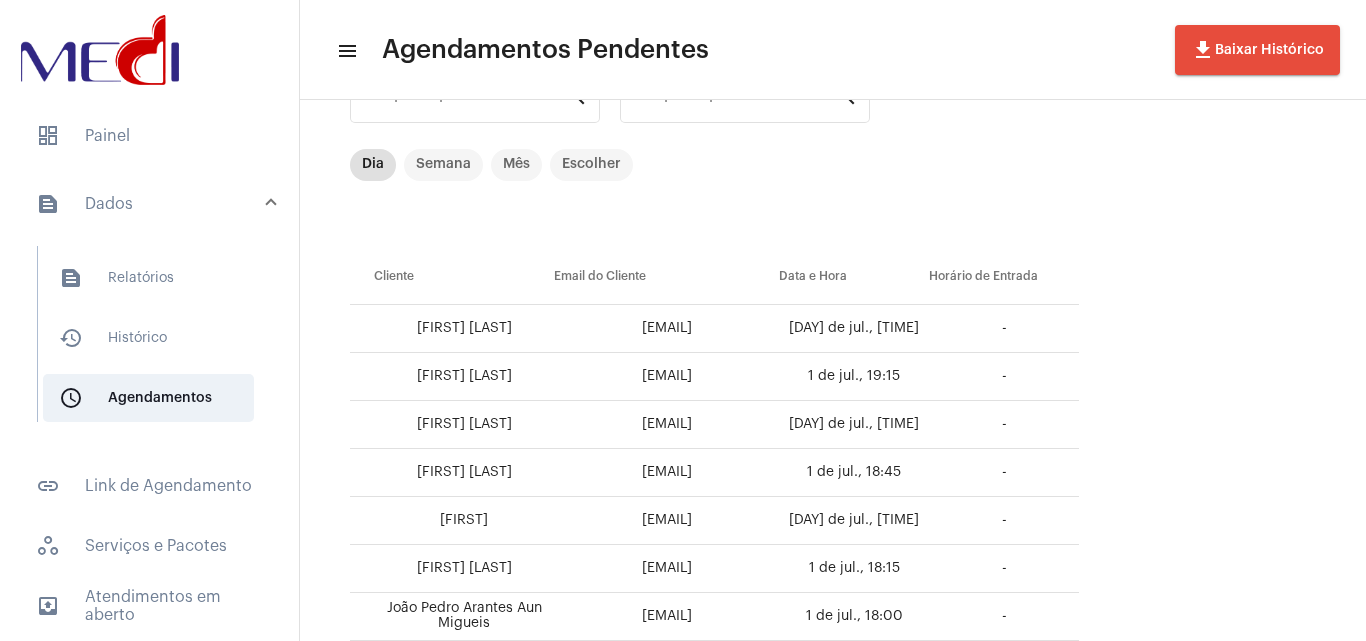drag, startPoint x: 935, startPoint y: 422, endPoint x: 506, endPoint y: 430, distance: 429.0746 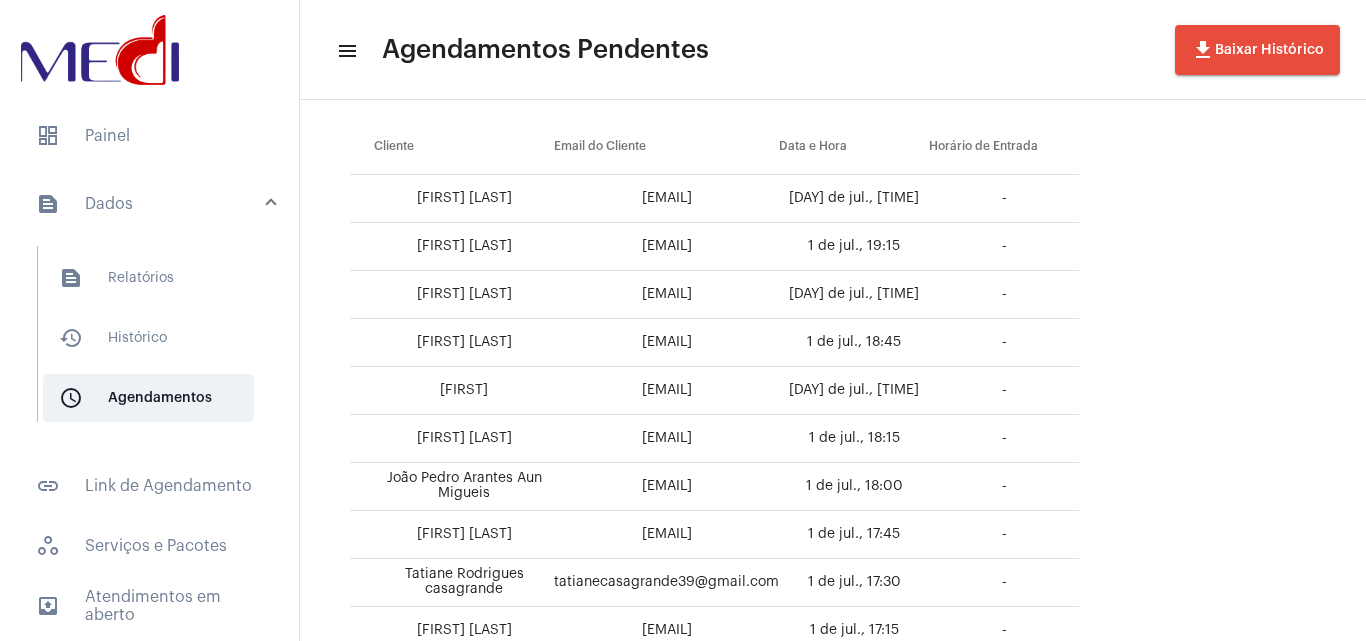 scroll, scrollTop: 0, scrollLeft: 0, axis: both 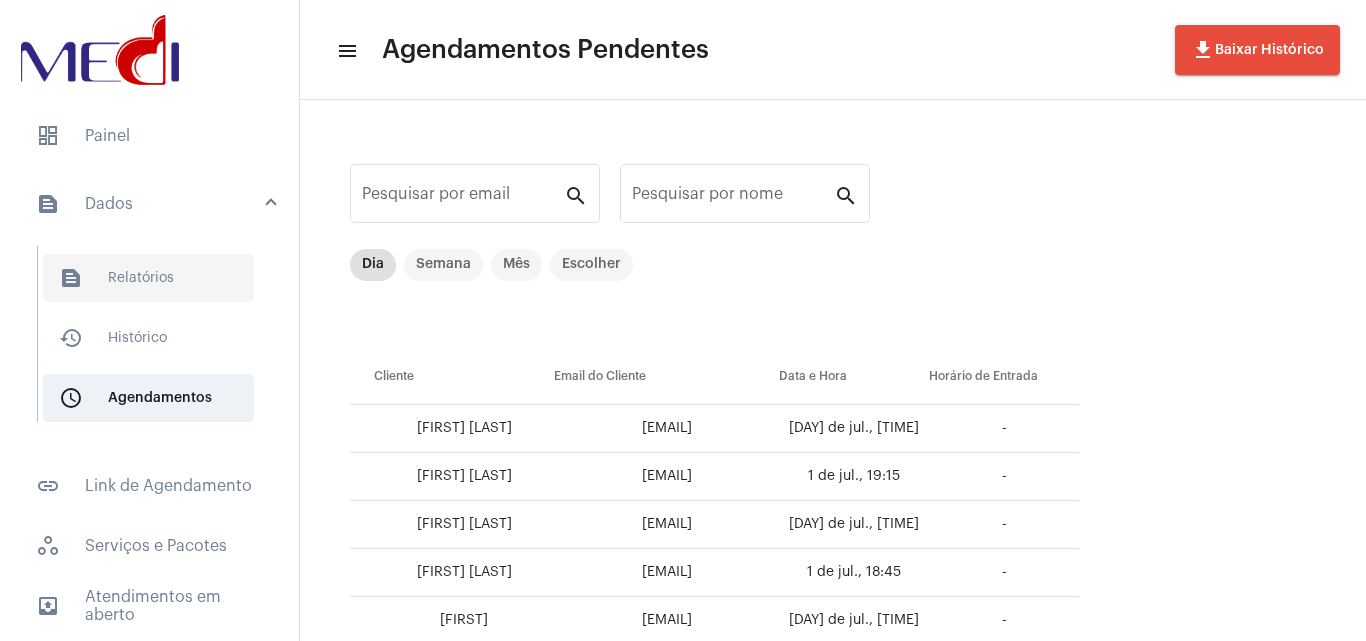 click on "text_snippet_outlined  Relatórios" at bounding box center (148, 278) 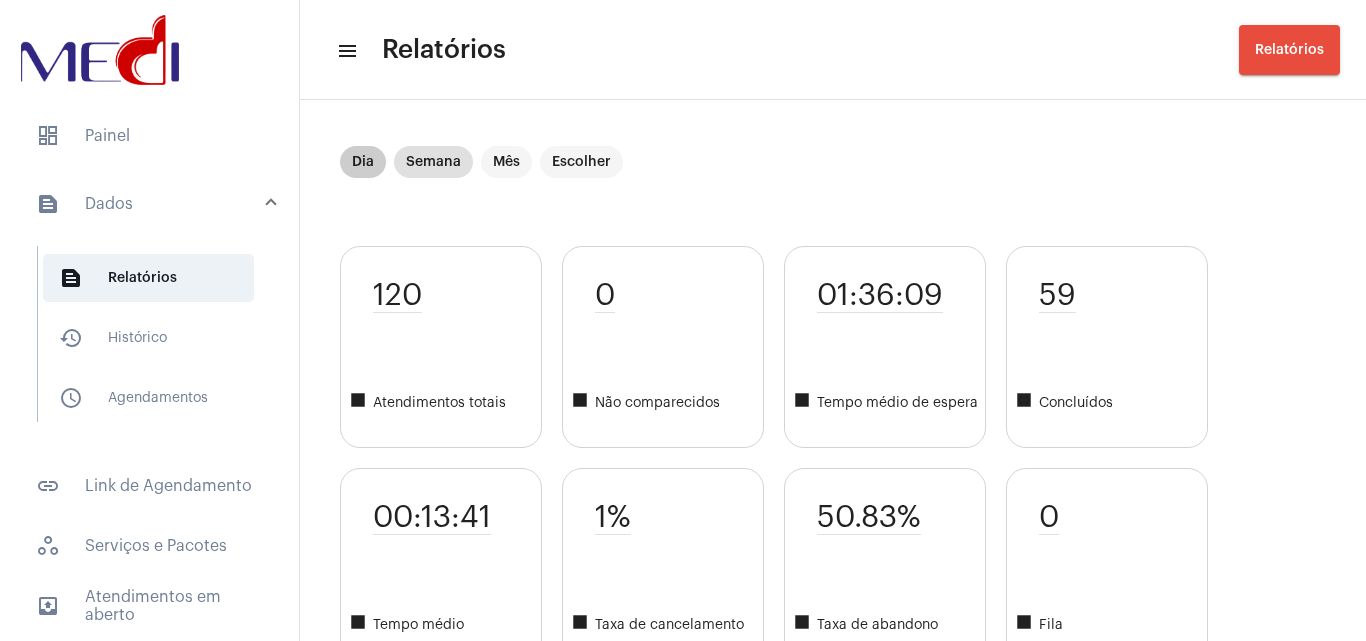 click on "Dia" at bounding box center [363, 162] 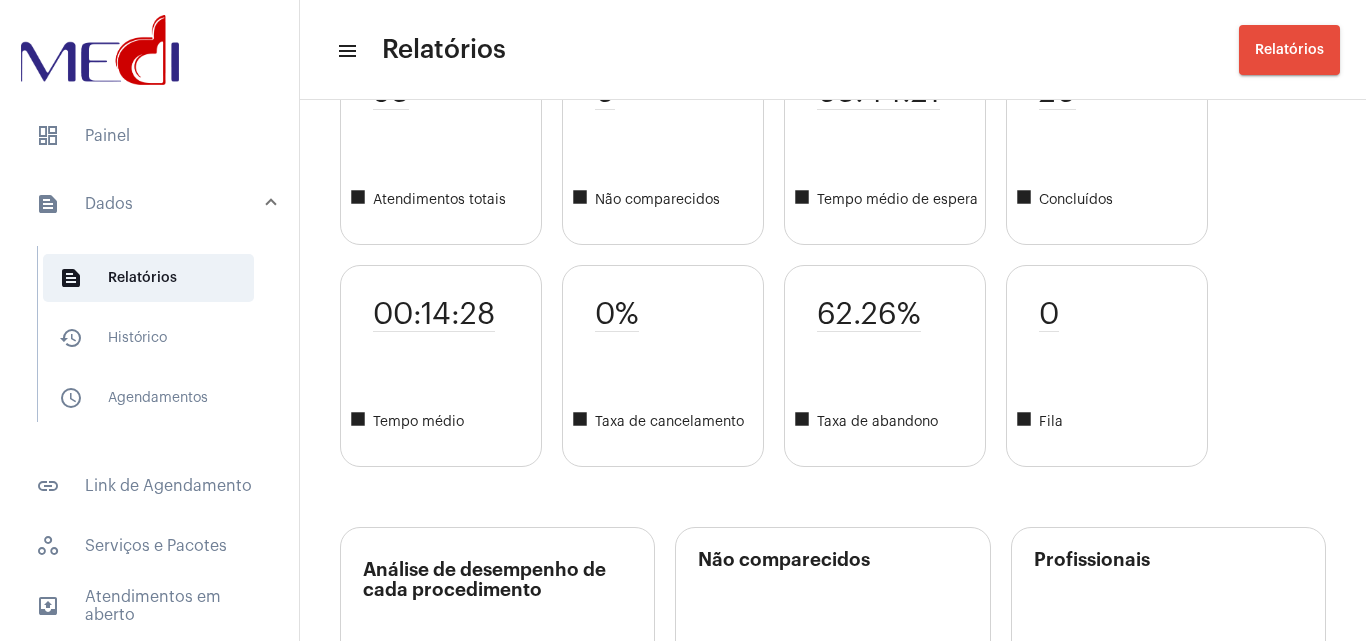 scroll, scrollTop: 400, scrollLeft: 0, axis: vertical 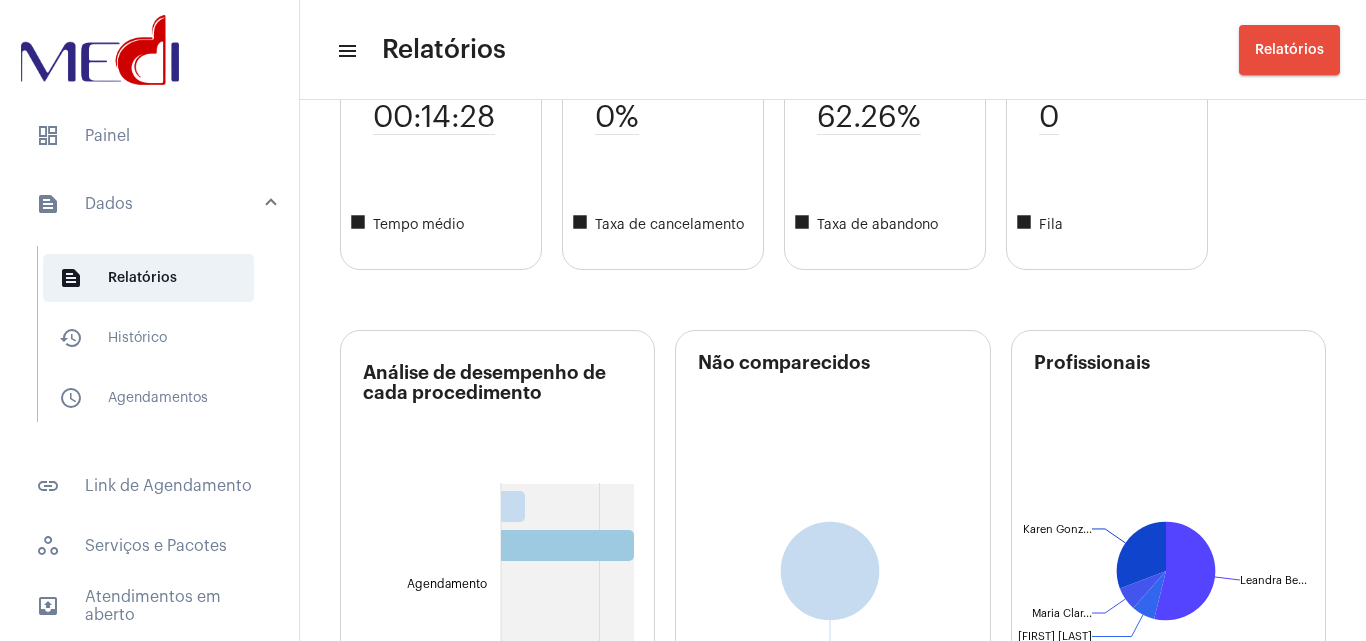 click on "62.26%  square Taxa de abandono" at bounding box center [663, 169] 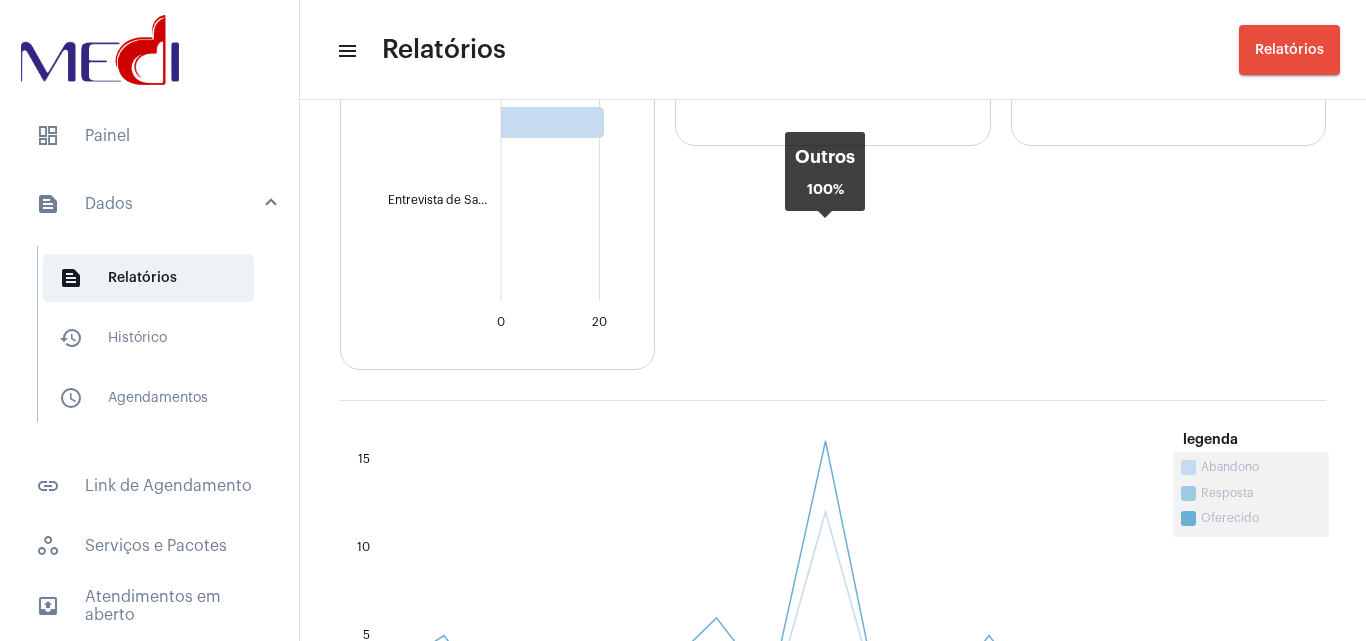 scroll, scrollTop: 1100, scrollLeft: 0, axis: vertical 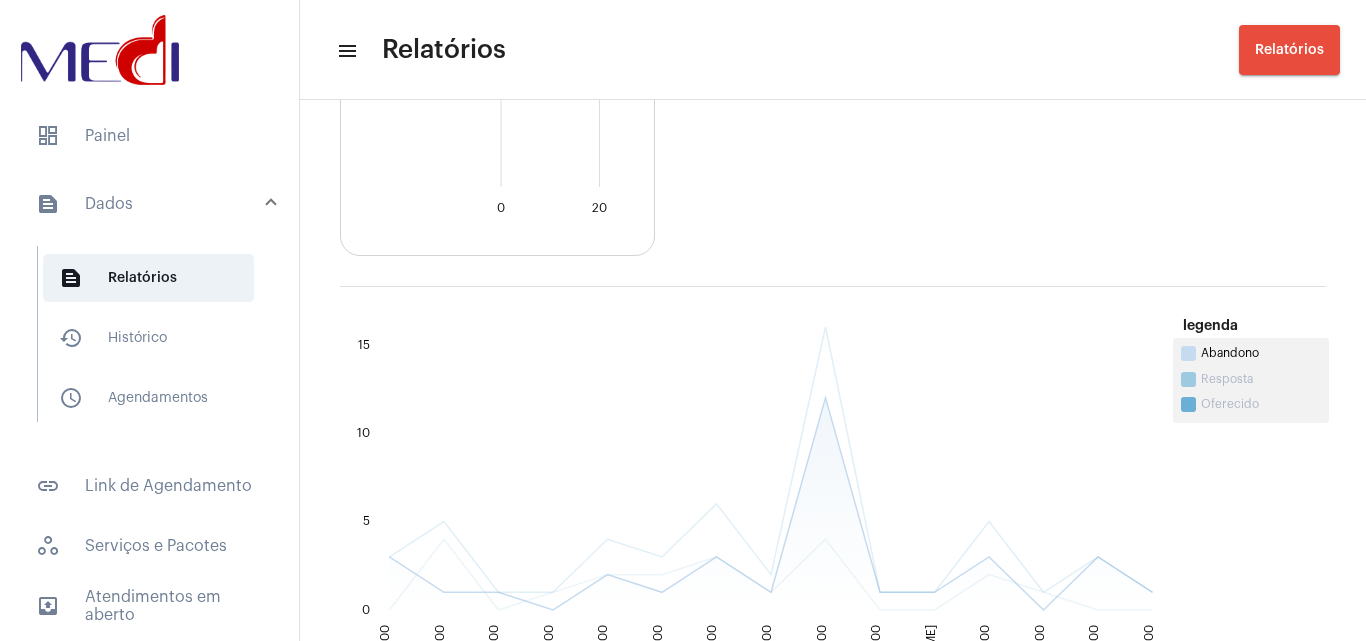 click on "Abandono" at bounding box center (1251, 356) 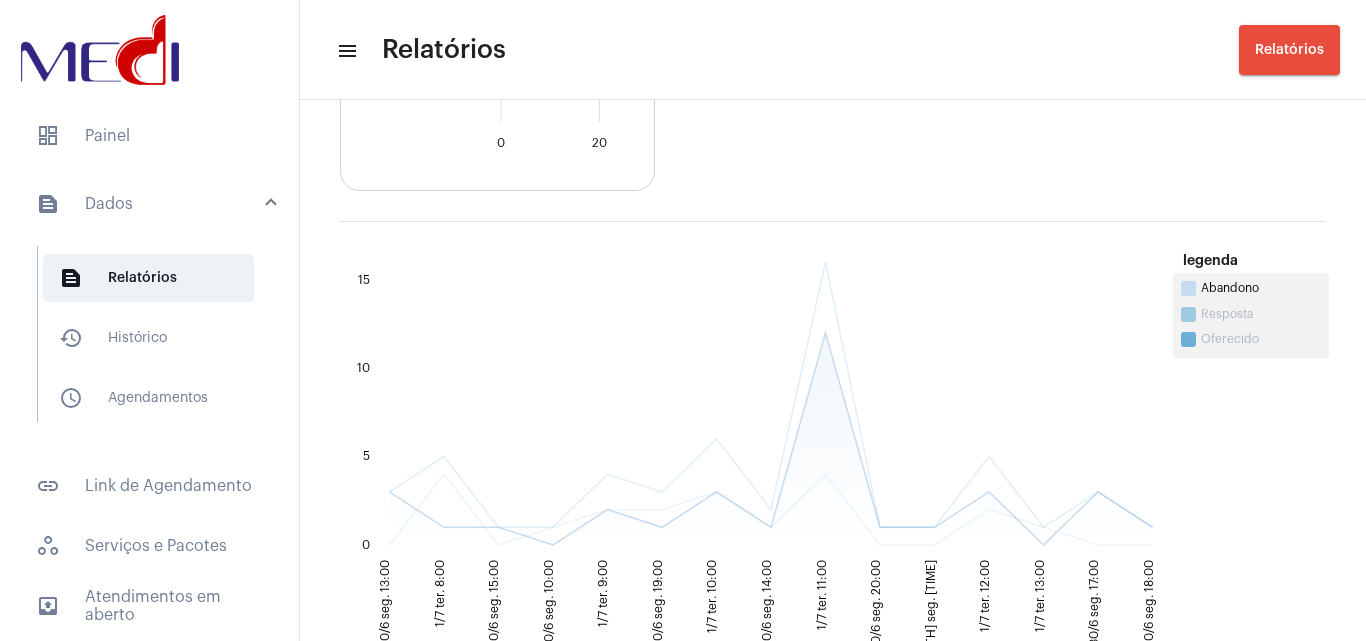 scroll, scrollTop: 1200, scrollLeft: 0, axis: vertical 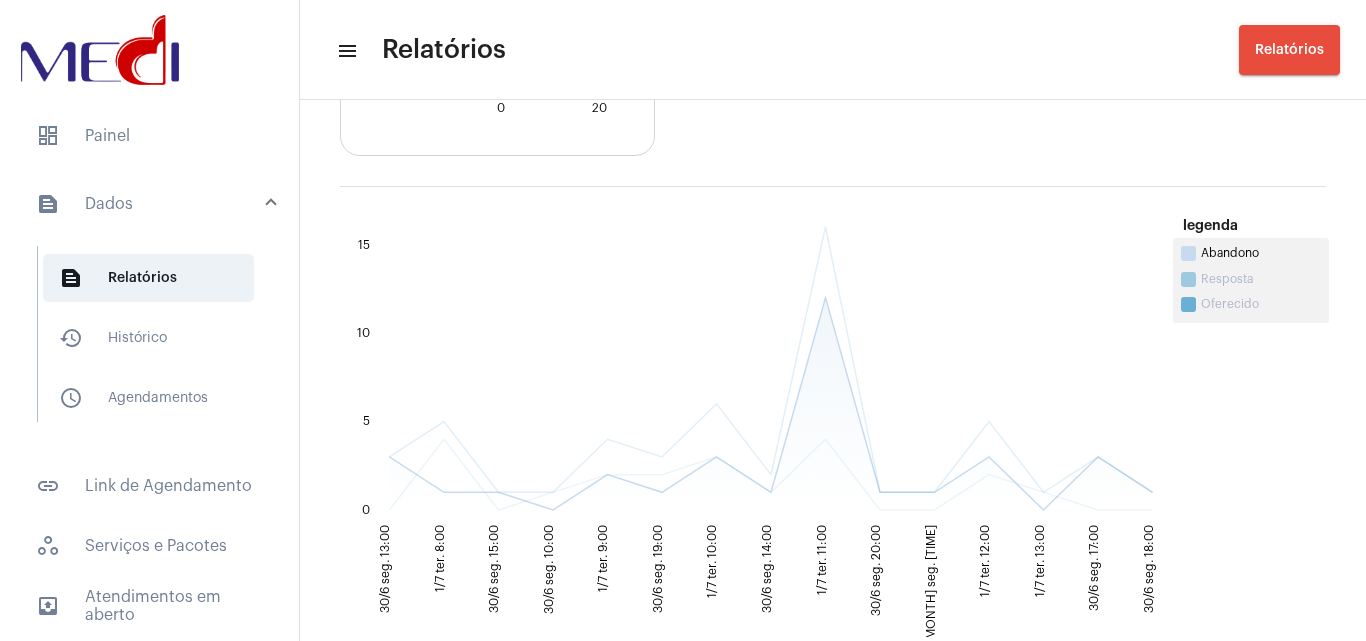 click on "Abandono" at bounding box center [1261, 253] 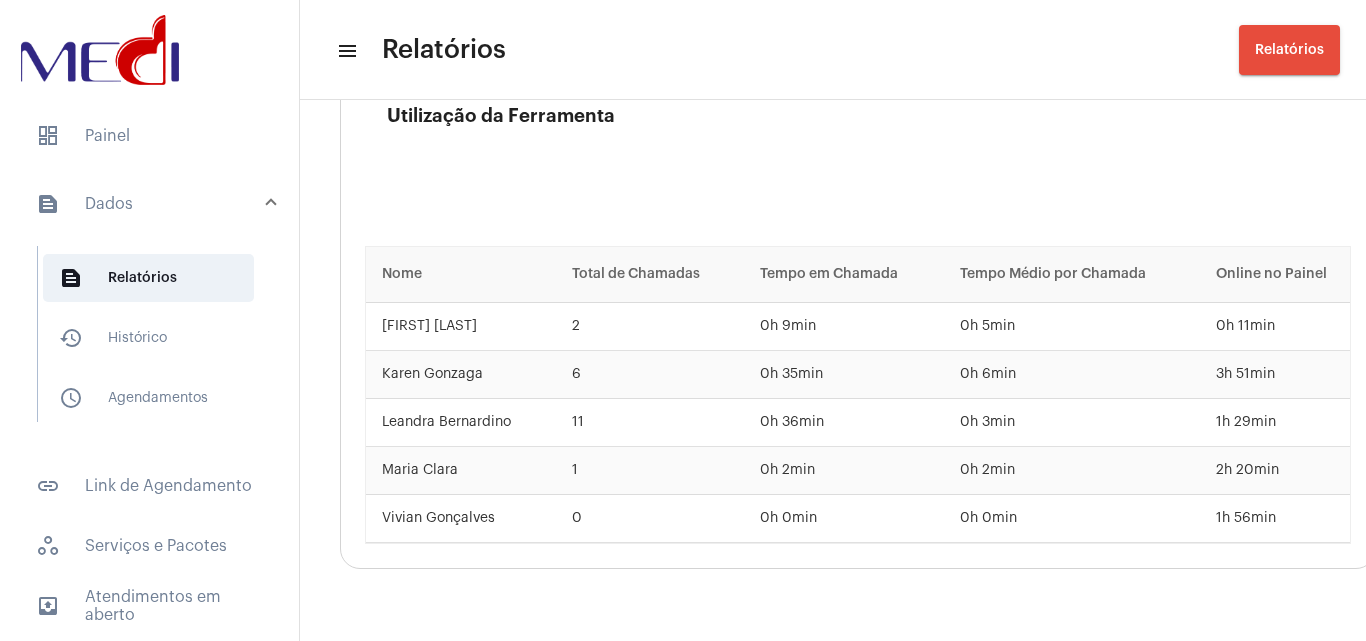 scroll, scrollTop: 3100, scrollLeft: 0, axis: vertical 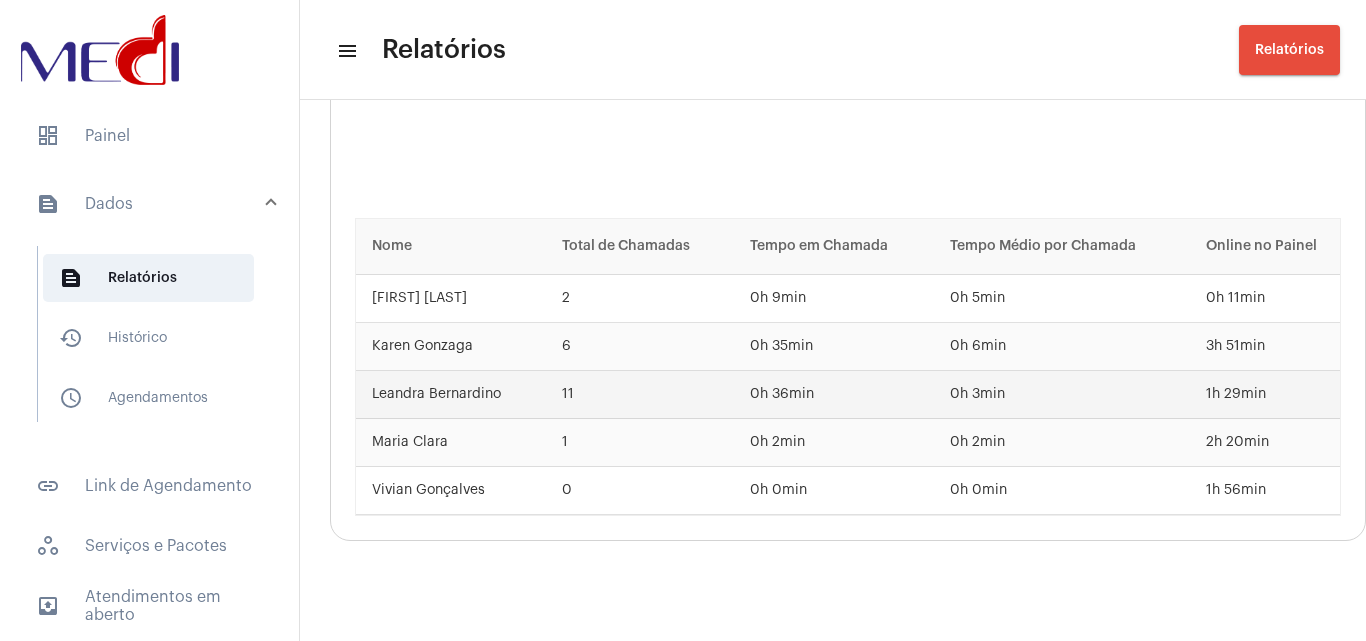 drag, startPoint x: 378, startPoint y: 399, endPoint x: 1306, endPoint y: 395, distance: 928.0086 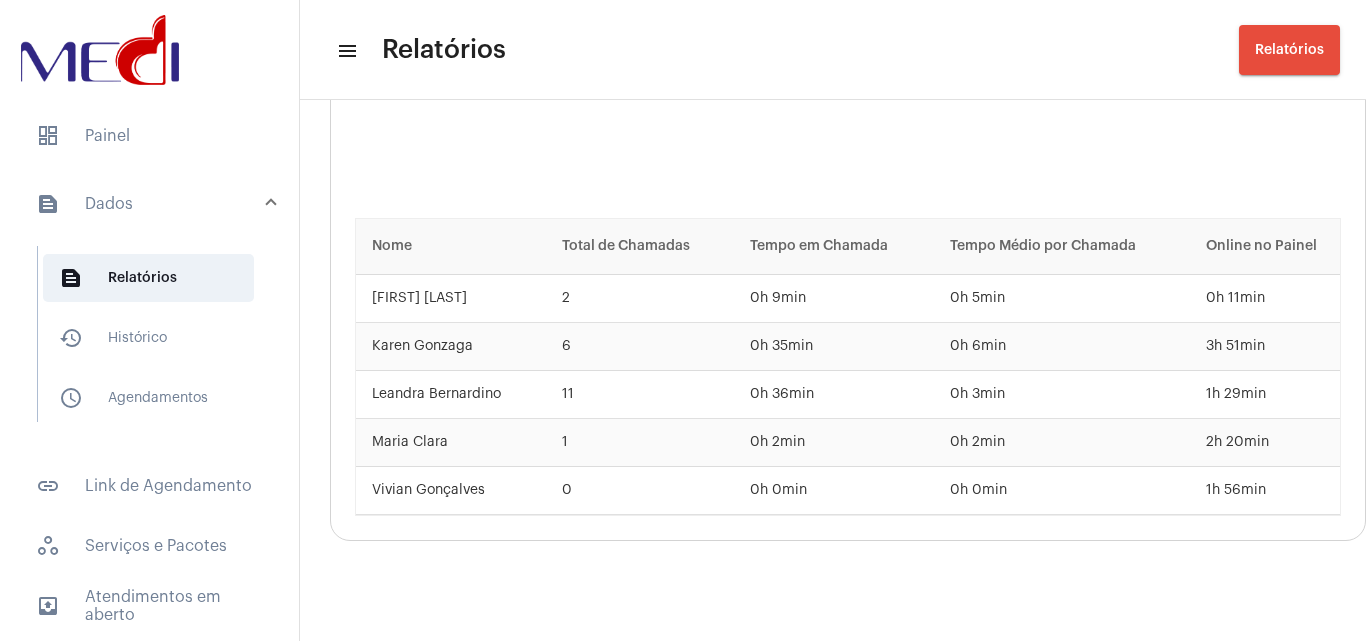 click on "Dia Semana Mês Escolher 53  square Atendimentos totais 00:14:28  square Tempo médio 0  square Não comparecidos 0%  square Taxa de cancelamento 03:44:21  square Tempo médio de espera 62.26%  square Taxa de abandono 20  square Concluídos 0  square Fila Análise de desempenho de cada procedimento 0  0  20  20     Agendamento  Agendamento  Entrevista de Saúde  Entrevista de Sa...     Não comparecidos  Outros  Outros  Profissionais  Leandra Bernardino   Leandra Be...  Kaiky Vicente  Kaiky Vice...  Maria Clara  Maria Clar...  Karen Gonzaga  Karen Gonz...  30/6 seg. 13:00  30/6 seg. 13:00  1/7 ter. 8:00  1/7 ter. 8:00  30/6 seg. 15:00  30/6 seg. 15:00  30/6 seg. 10:00  30/6 seg. 10:00  1/7 ter. 9:00  1/7 ter. 9:00  30/6 seg. 19:00  30/6 seg. 19:00  1/7 ter. 10:00  1/7 ter. 10:00  30/6 seg. 14:00  30/6 seg. 14:00  1/7 ter. 11:00  1/7 ter. 11:00  30/6 seg. 20:00  30/6 seg. 20:00  30/6 seg. 12:00  30/6 seg. 12:00  1/7 ter. 12:00  1/7 ter. 12:00  1/7 ter. 13:00  1/7 ter. 13:00  30/6 seg. 17:00  30/6 seg. 17:00  0" at bounding box center [823, -1192] 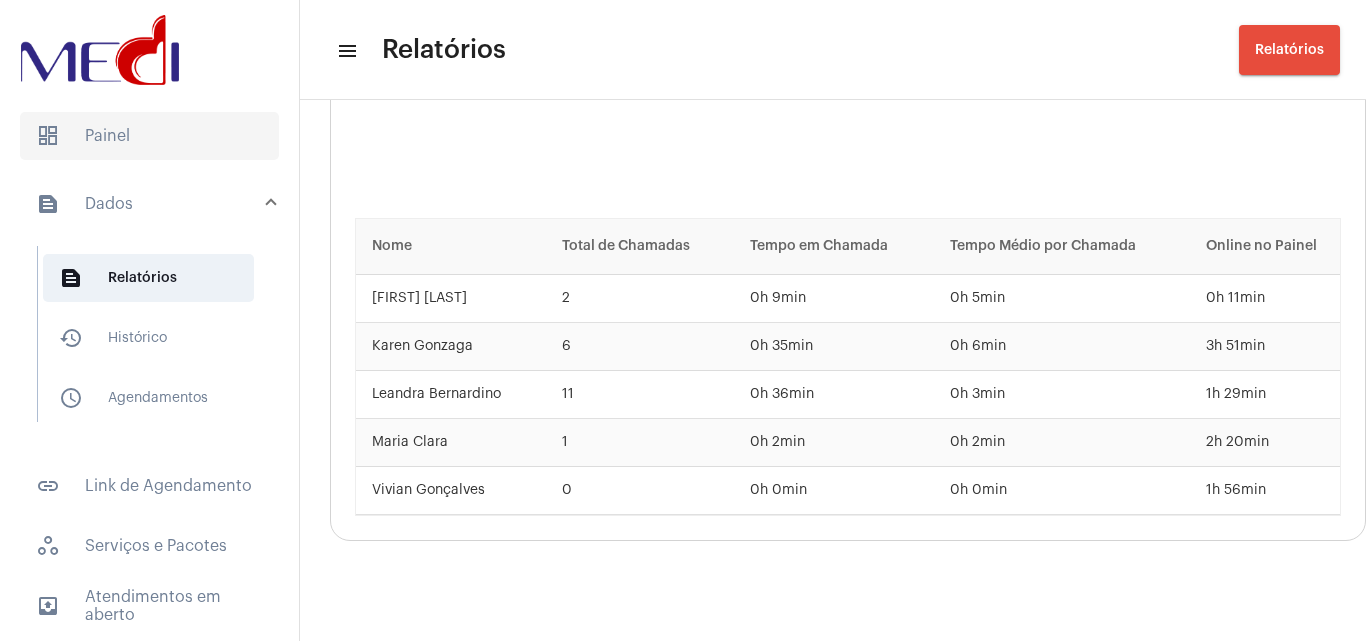 click on "dashboard   Painel" at bounding box center [149, 136] 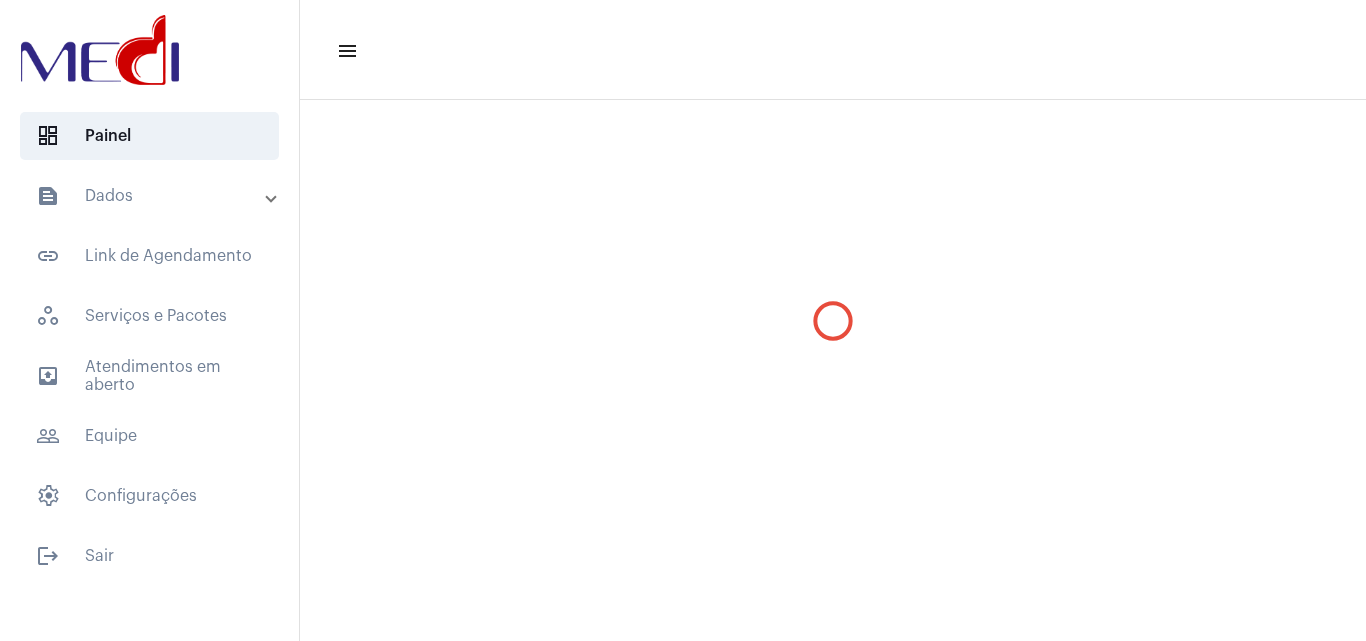 scroll, scrollTop: 0, scrollLeft: 0, axis: both 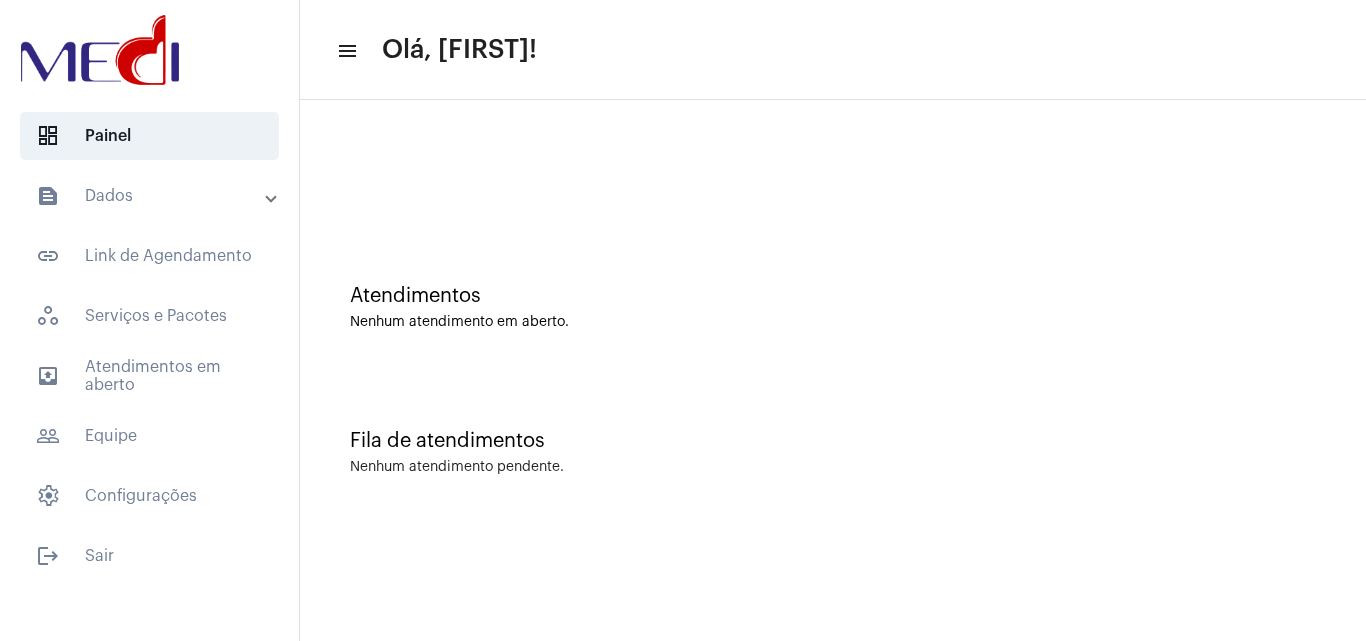 click on "Atendimentos Nenhum atendimento em aberto." at bounding box center [833, 297] 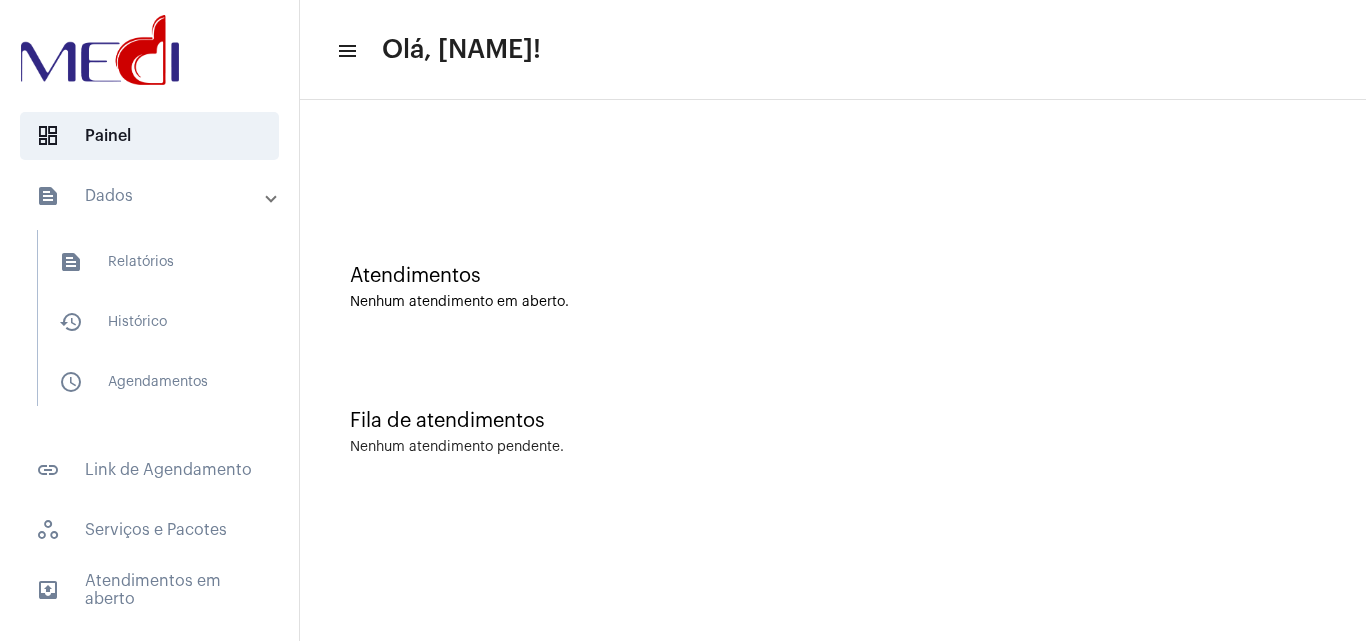 scroll, scrollTop: 0, scrollLeft: 0, axis: both 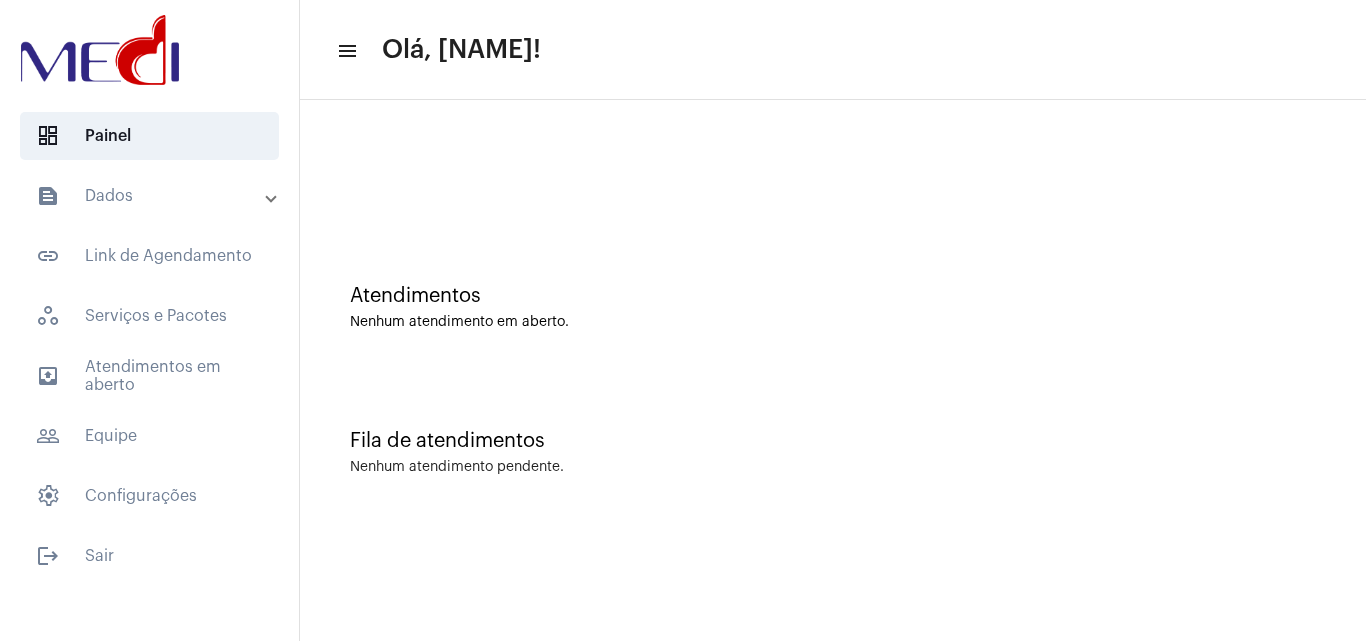 drag, startPoint x: 1273, startPoint y: 92, endPoint x: 709, endPoint y: 7, distance: 570.3692 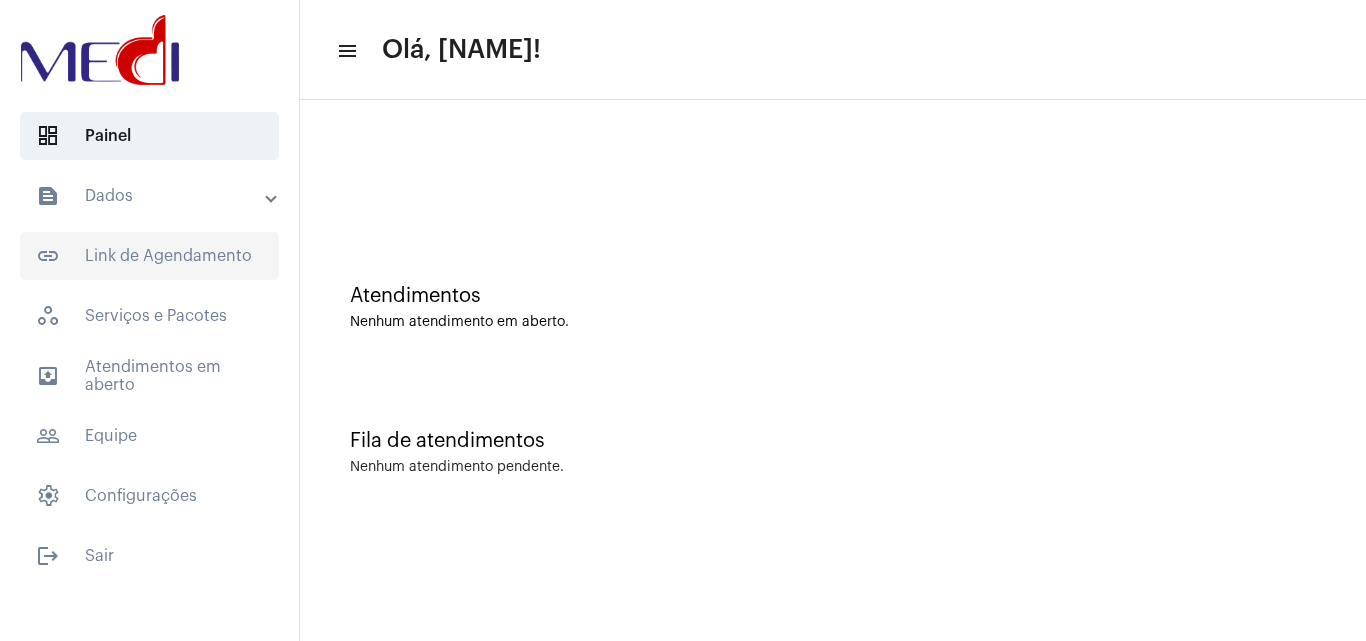 scroll, scrollTop: 0, scrollLeft: 0, axis: both 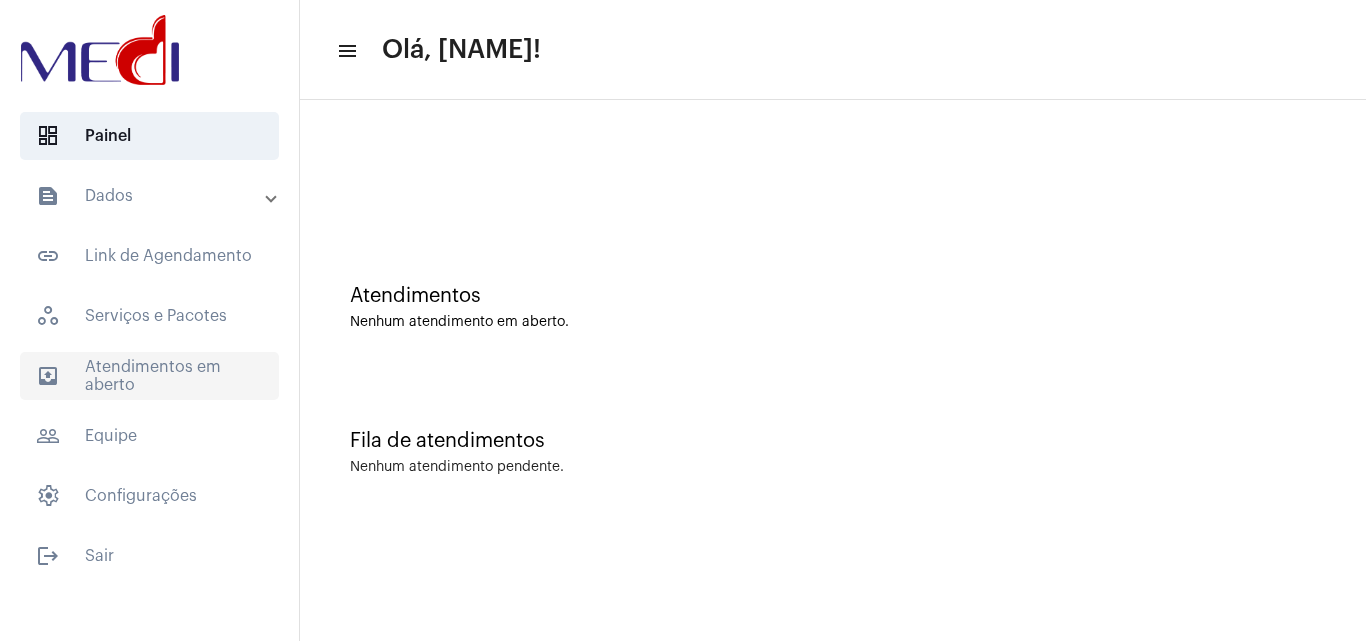 click on "outbox_outline  Atendimentos em aberto" at bounding box center (149, 376) 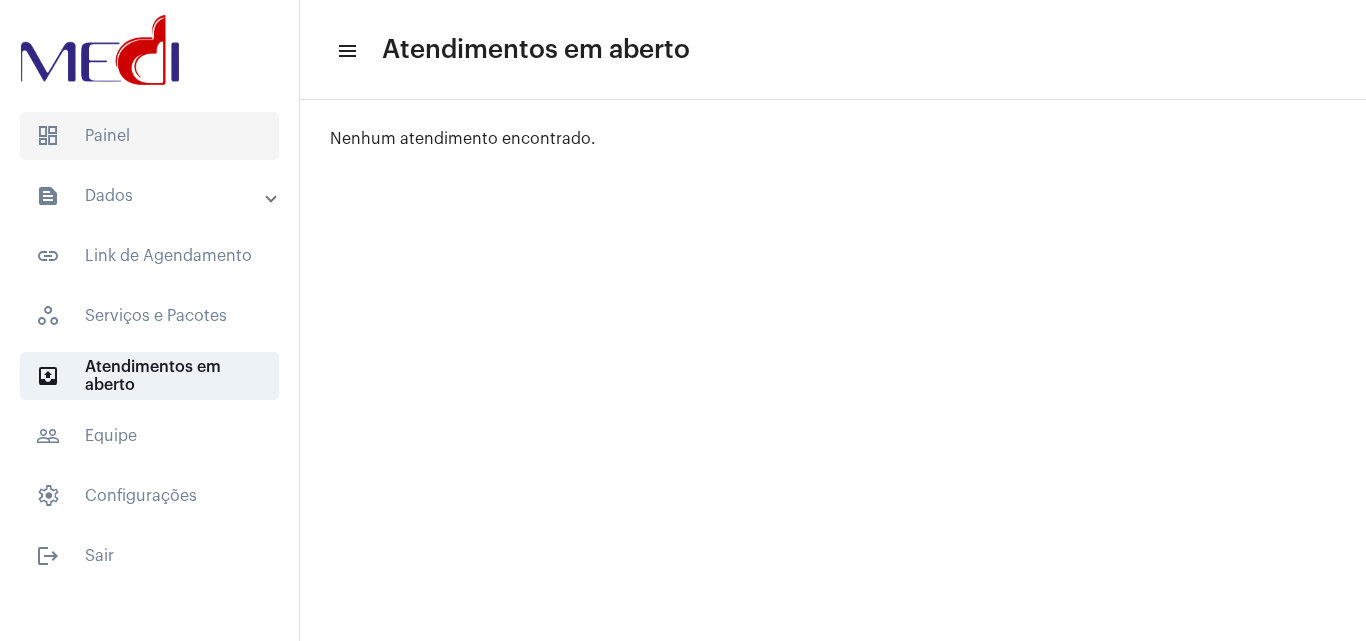 click on "dashboard   Painel" at bounding box center [149, 136] 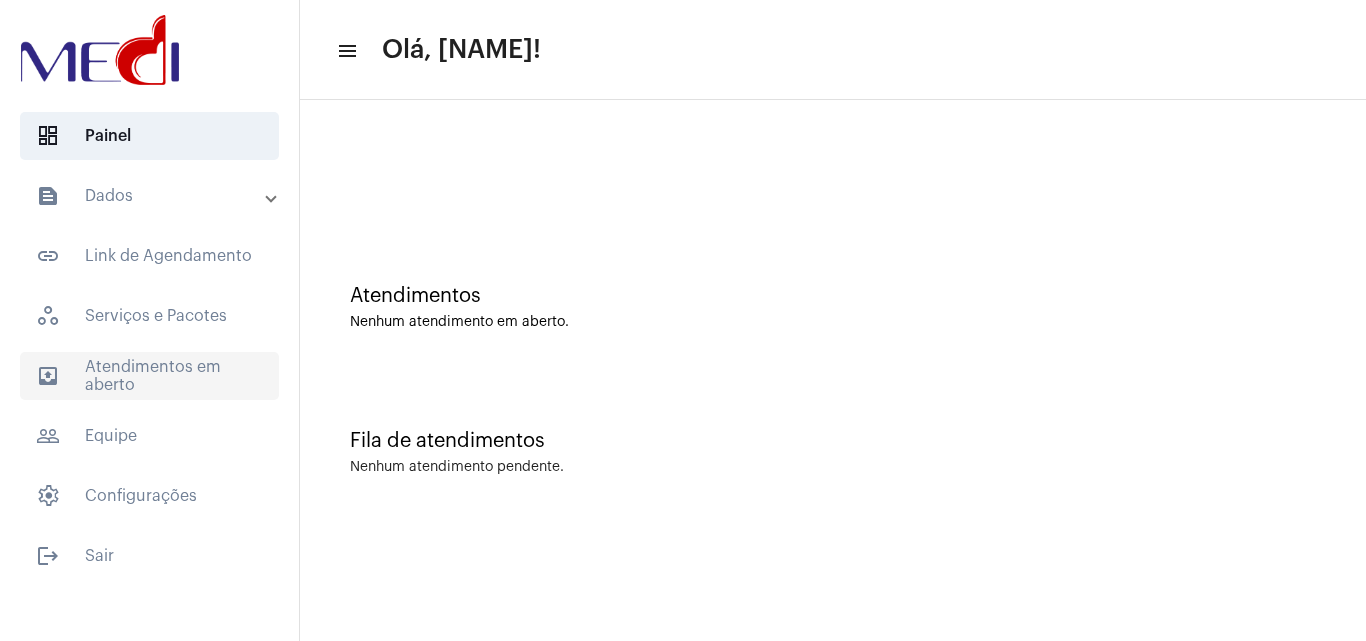 drag, startPoint x: 211, startPoint y: 384, endPoint x: 245, endPoint y: 384, distance: 34 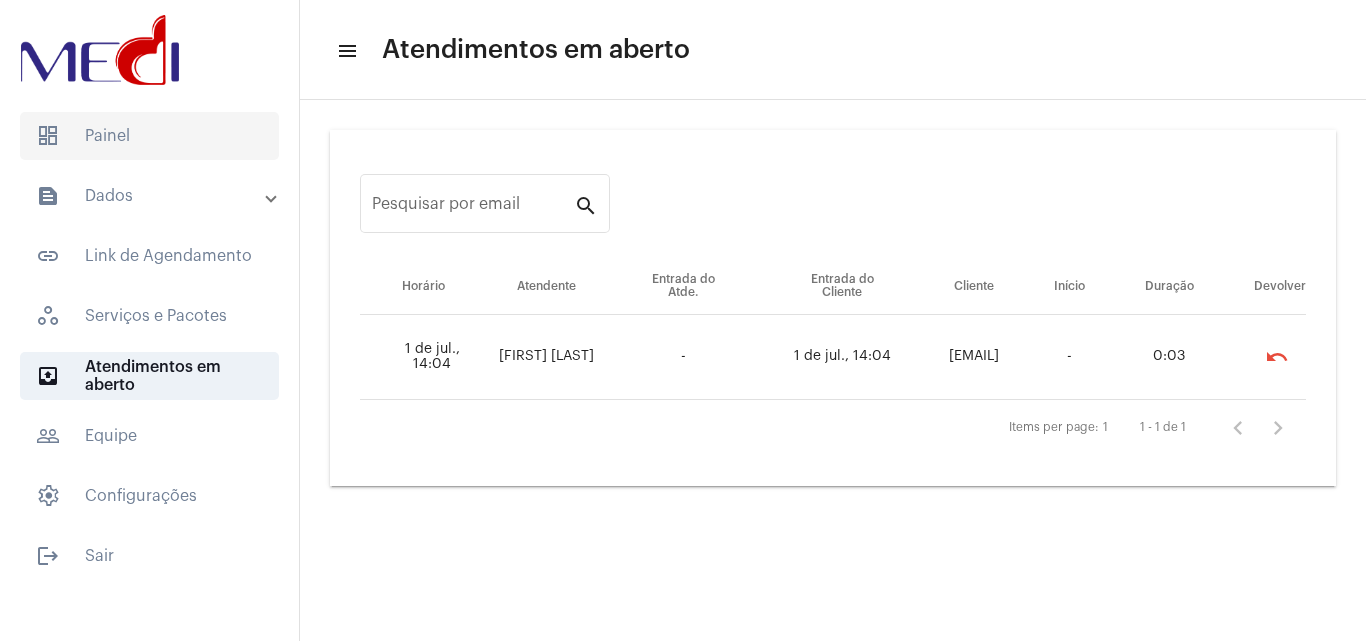 click on "dashboard   Painel" at bounding box center [149, 136] 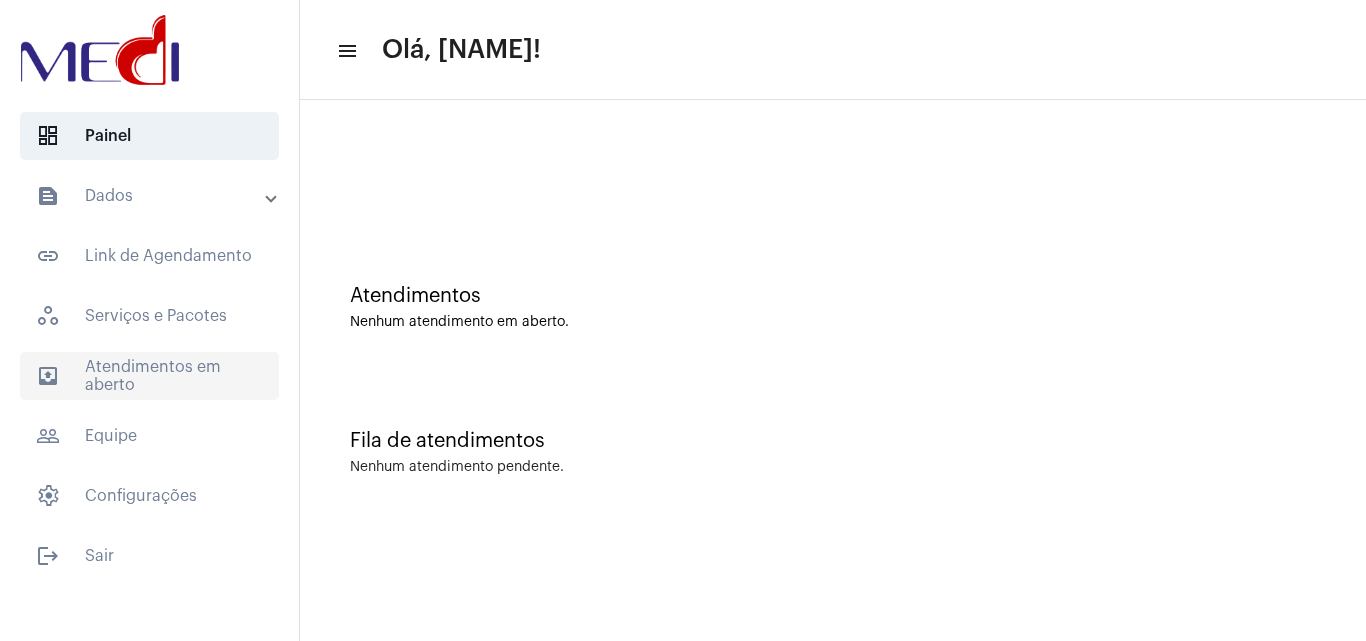 click on "outbox_outline  Atendimentos em aberto" at bounding box center [149, 376] 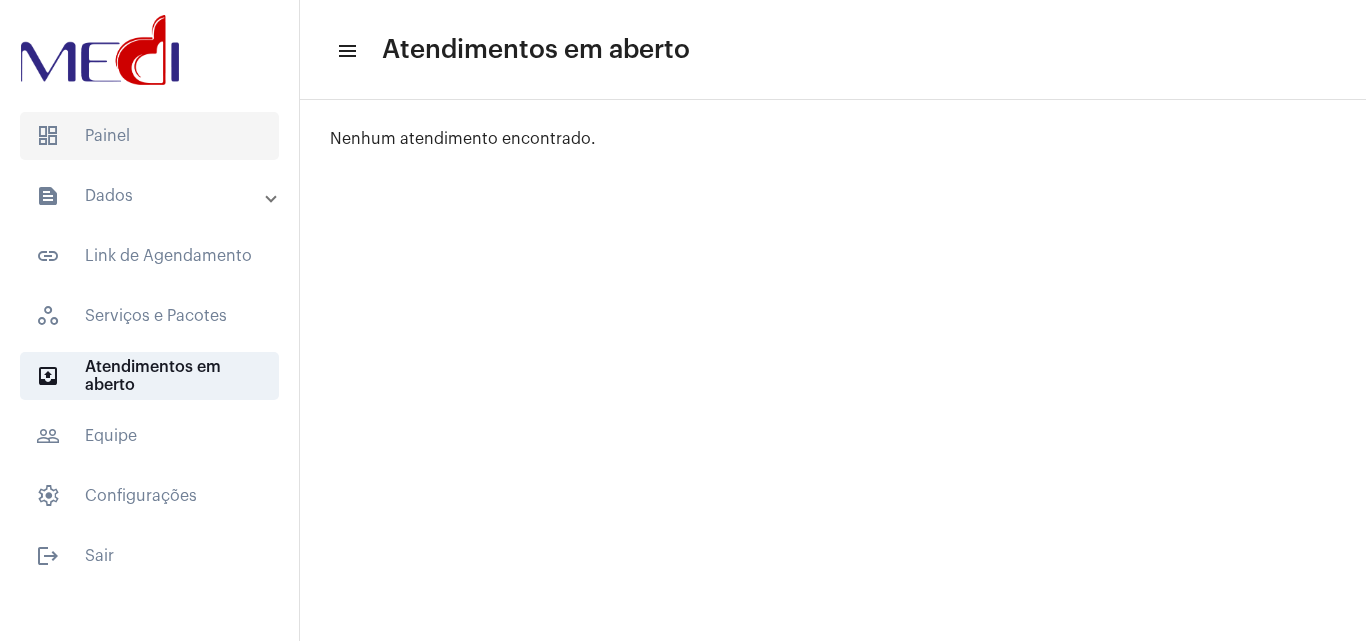 click on "dashboard   Painel" at bounding box center [149, 136] 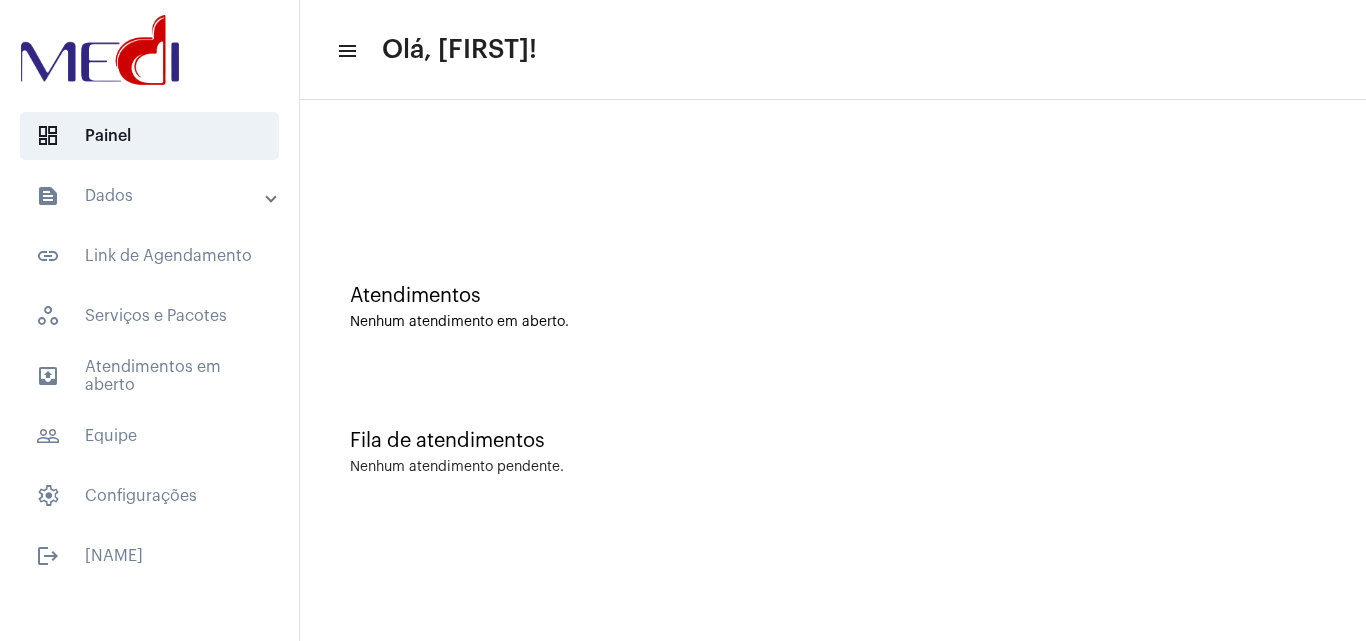 scroll, scrollTop: 0, scrollLeft: 0, axis: both 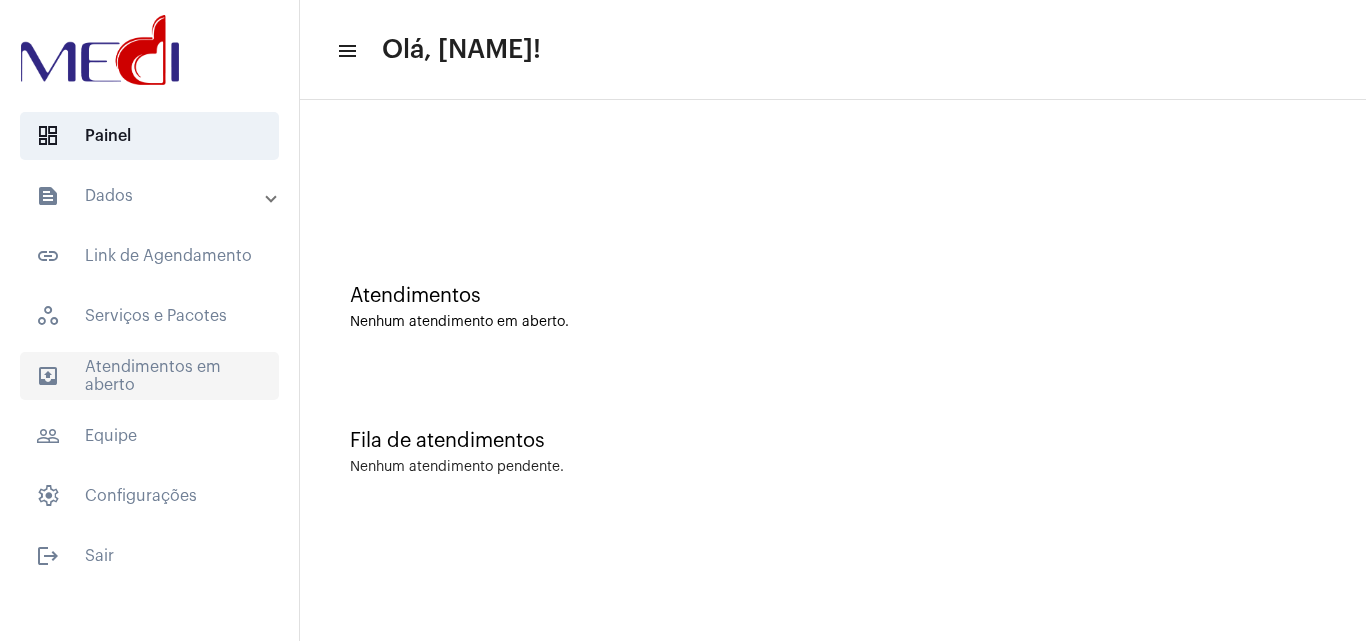 click on "outbox_outline  Atendimentos em aberto" at bounding box center [149, 376] 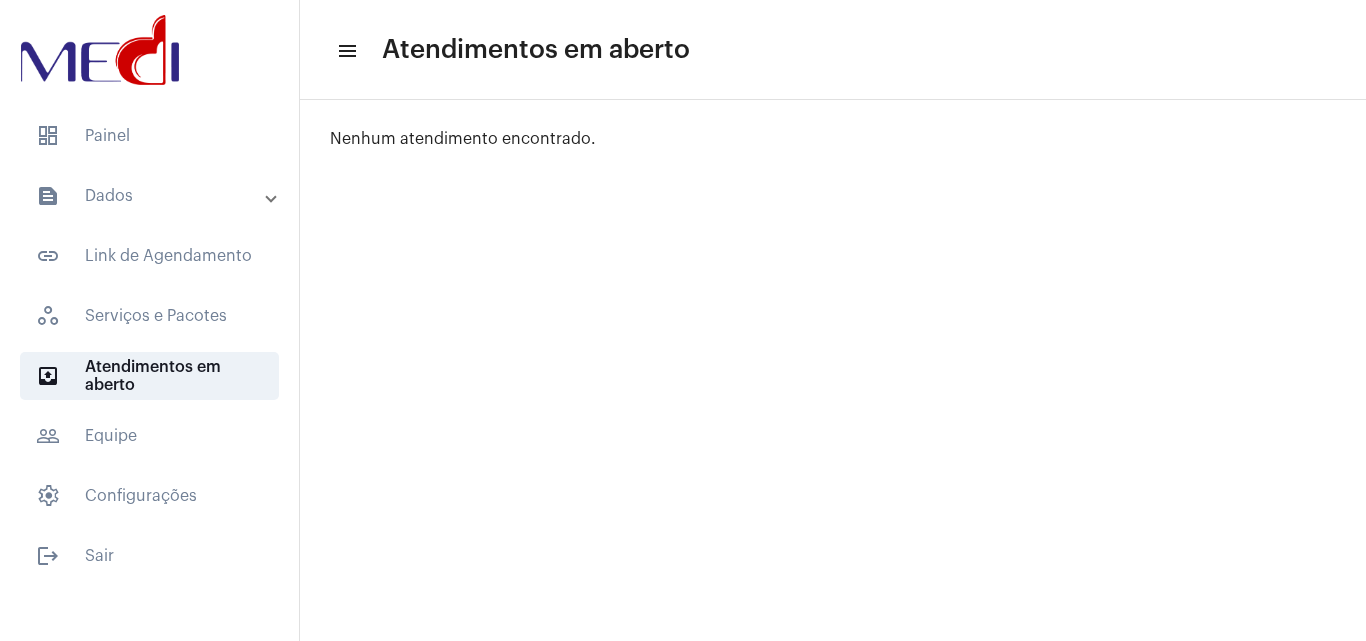 scroll, scrollTop: 0, scrollLeft: 0, axis: both 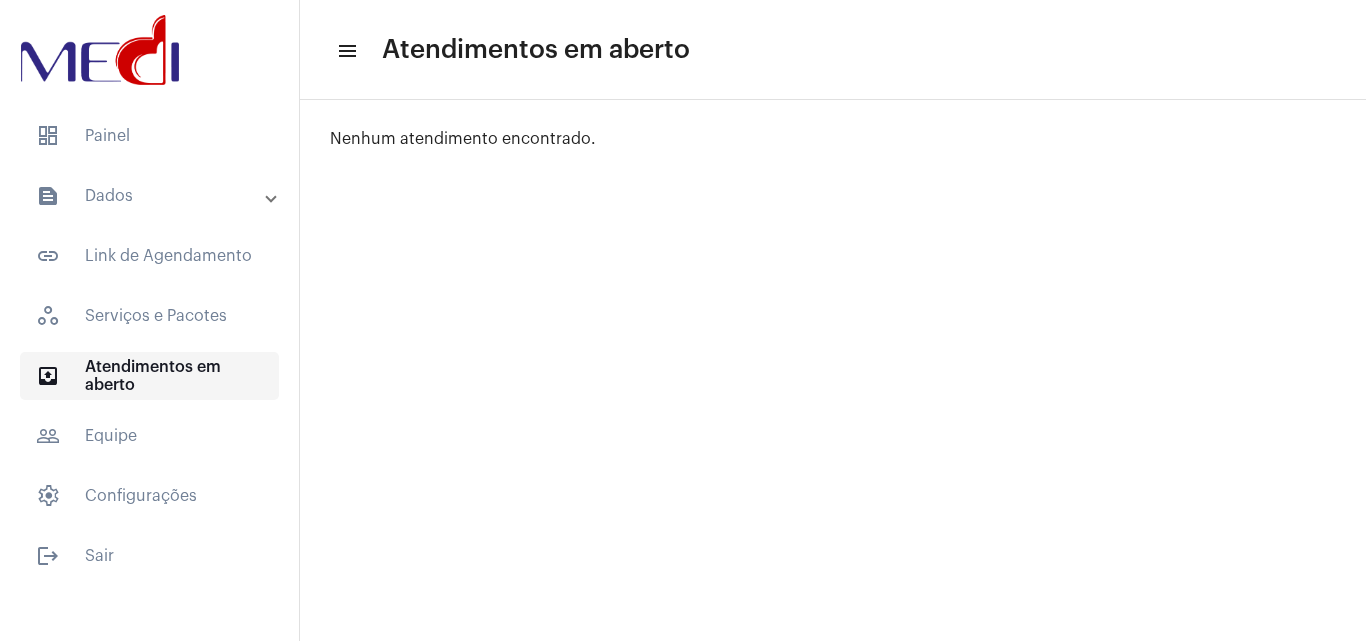 click on "outbox_outline  Atendimentos em aberto" at bounding box center [149, 376] 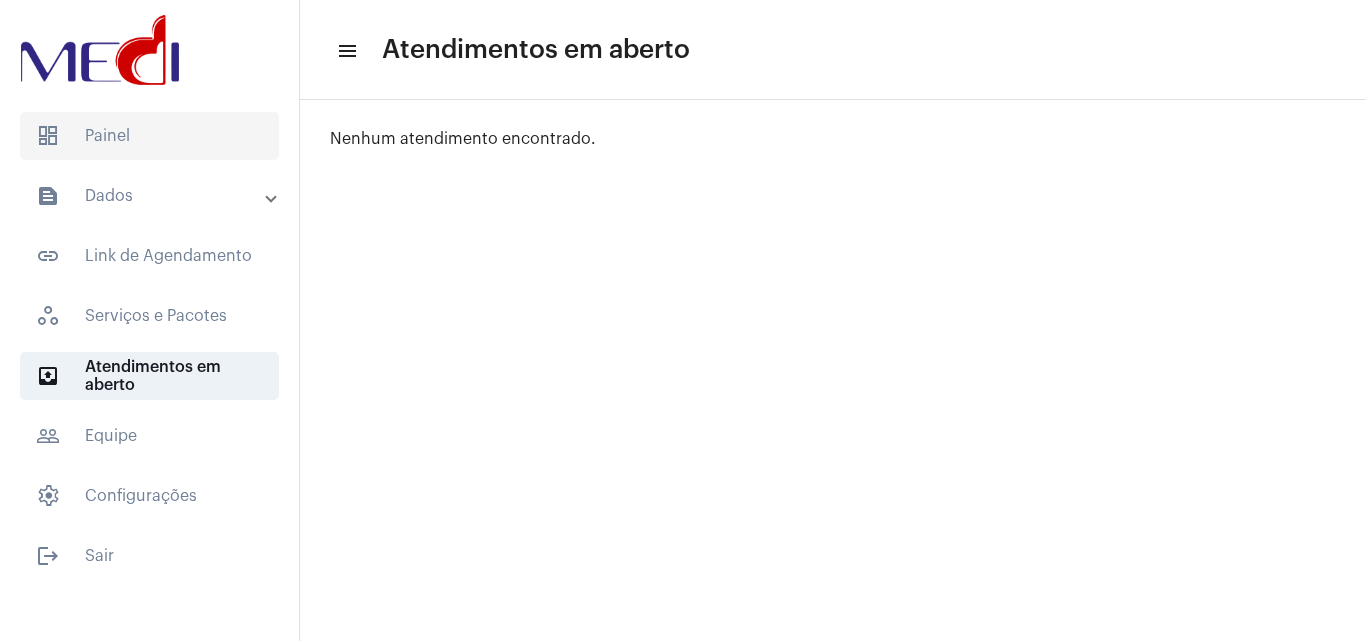click on "dashboard   Painel" at bounding box center (149, 136) 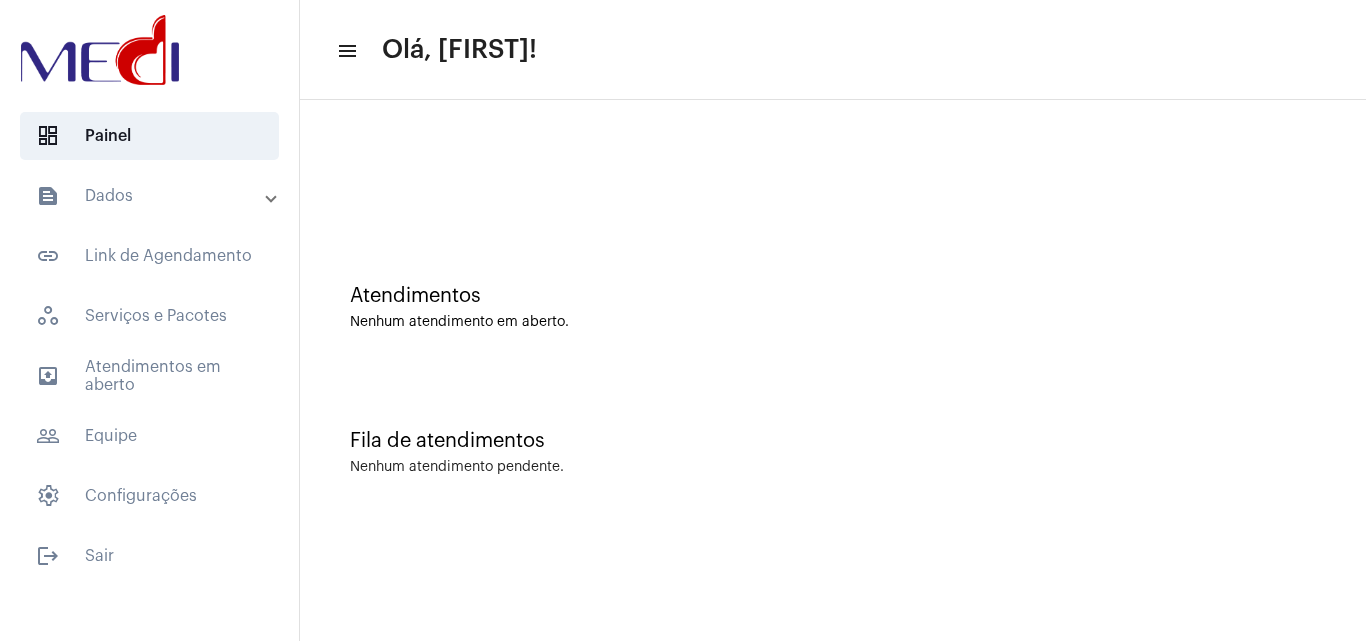 click on "text_snippet_outlined  Dados" at bounding box center (151, 196) 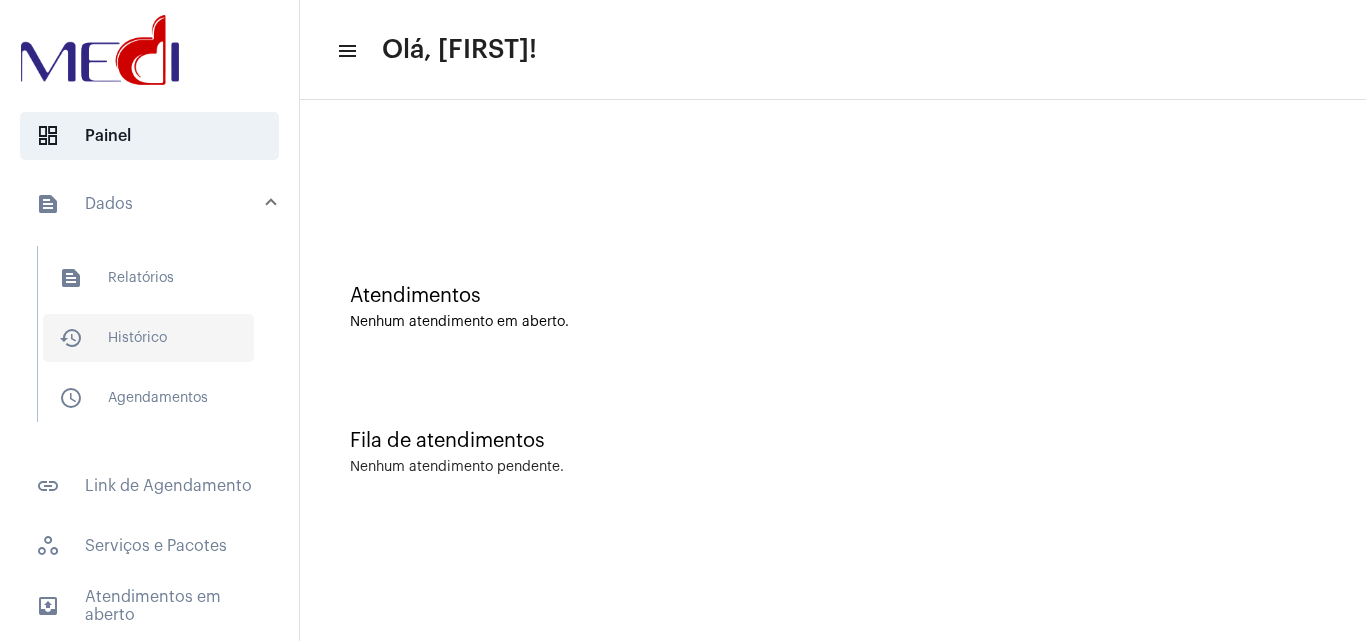 click on "history_outlined  Histórico" at bounding box center (148, 278) 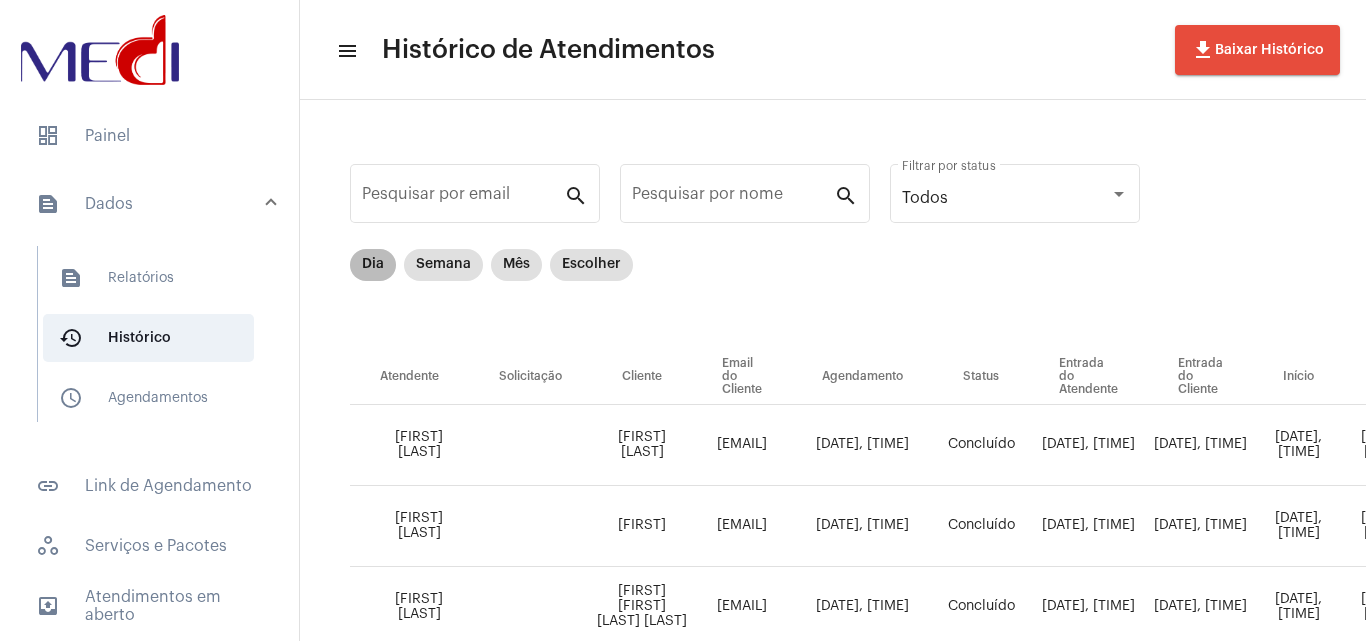 click on "Dia" at bounding box center [373, 265] 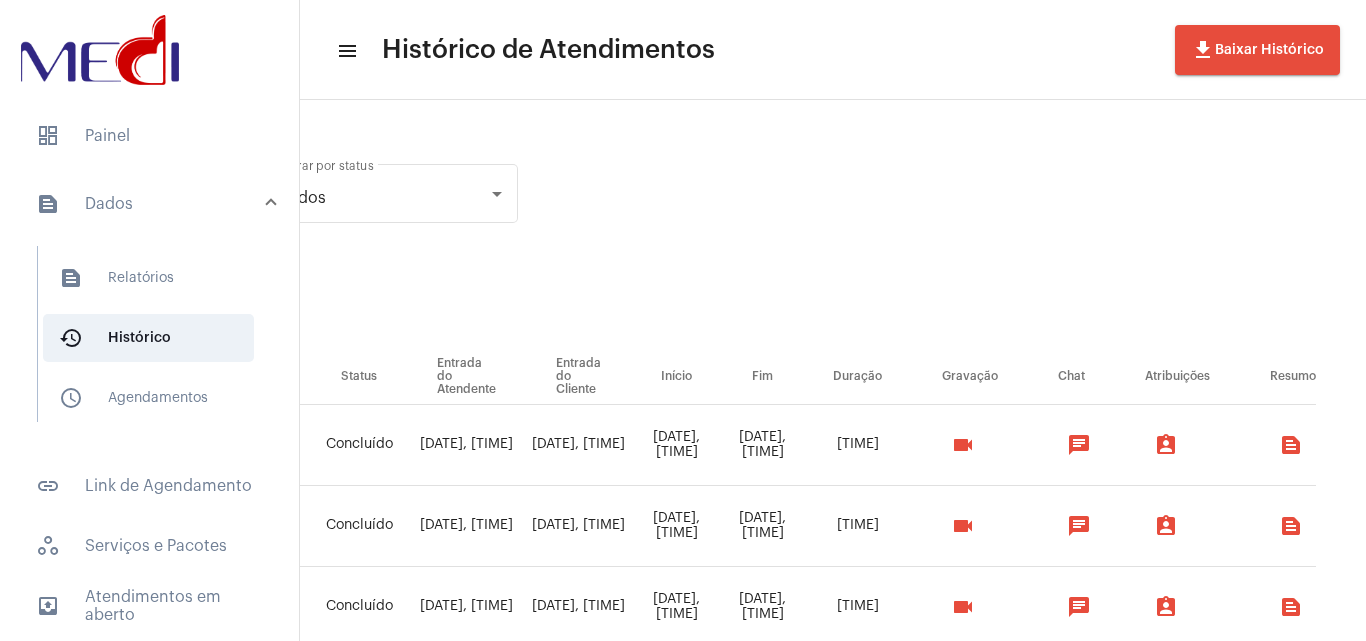 scroll, scrollTop: 0, scrollLeft: 0, axis: both 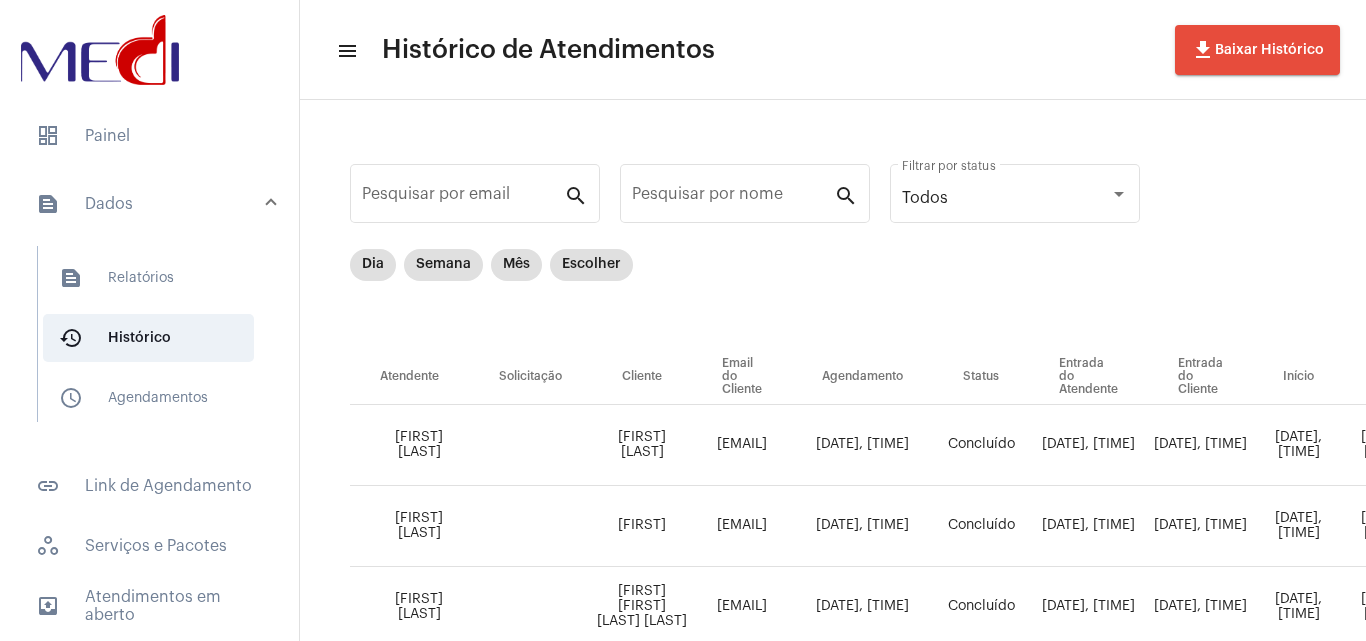 drag, startPoint x: 733, startPoint y: 438, endPoint x: 937, endPoint y: 450, distance: 204.35263 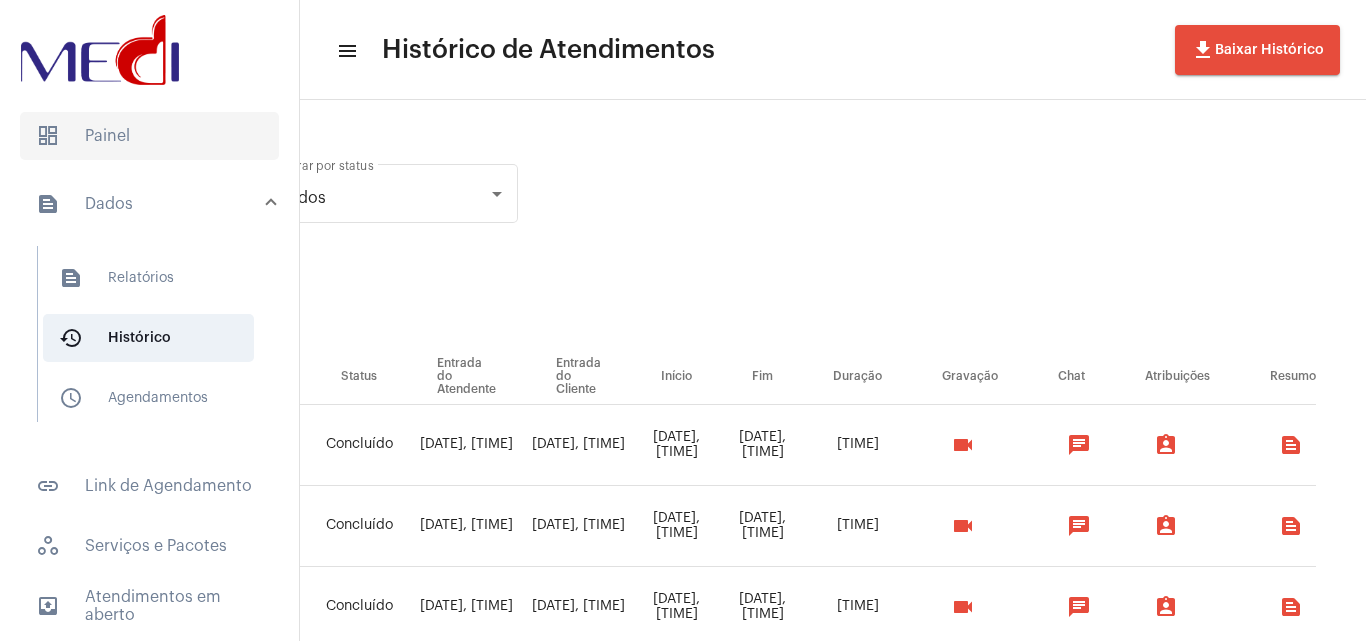click on "dashboard   Painel" at bounding box center (149, 136) 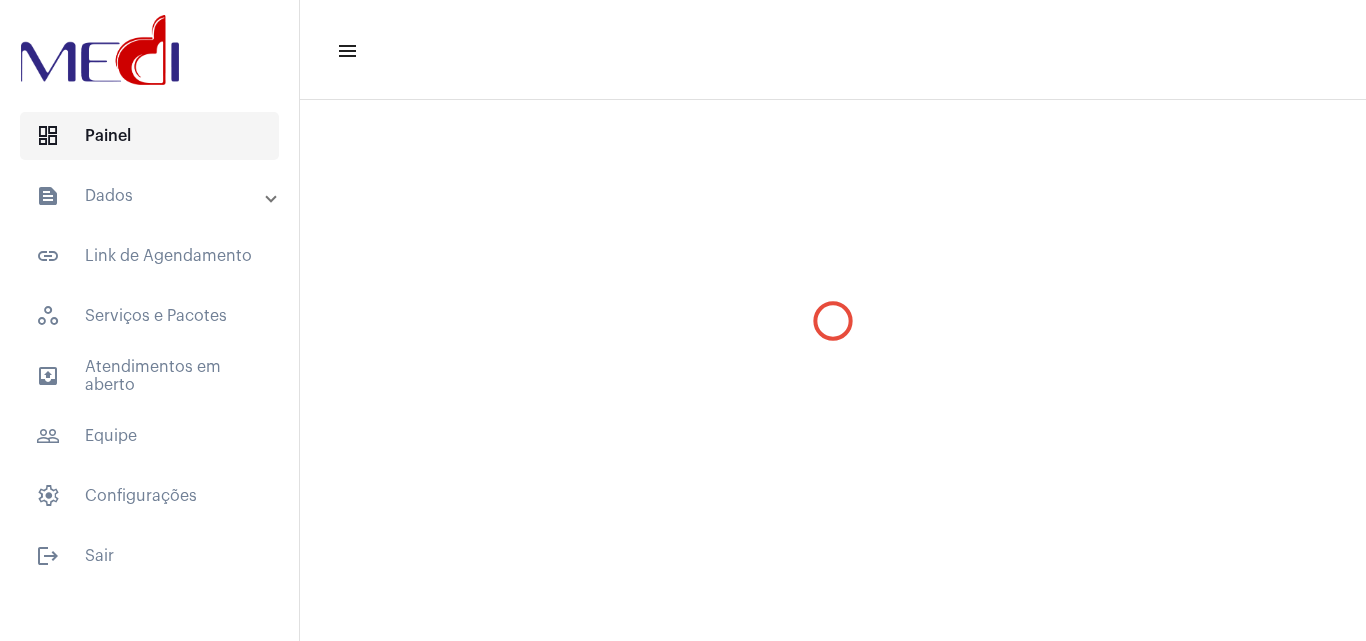 scroll, scrollTop: 0, scrollLeft: 0, axis: both 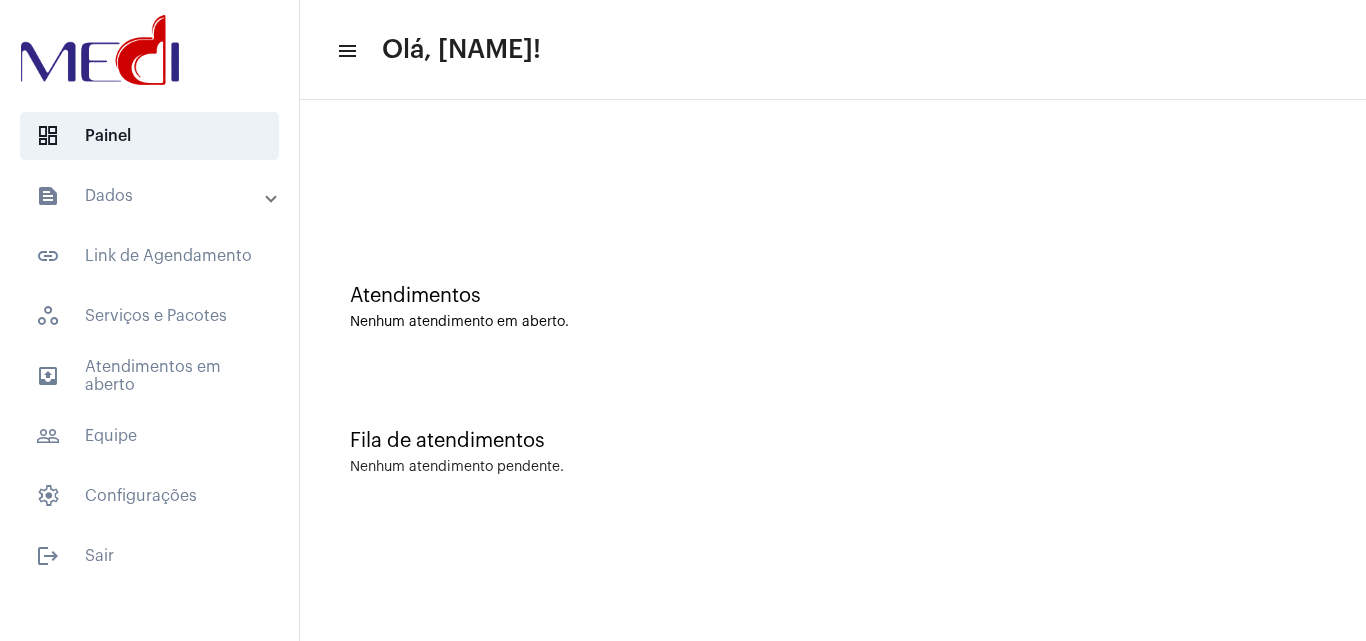 drag, startPoint x: 1031, startPoint y: 88, endPoint x: 965, endPoint y: 151, distance: 91.24144 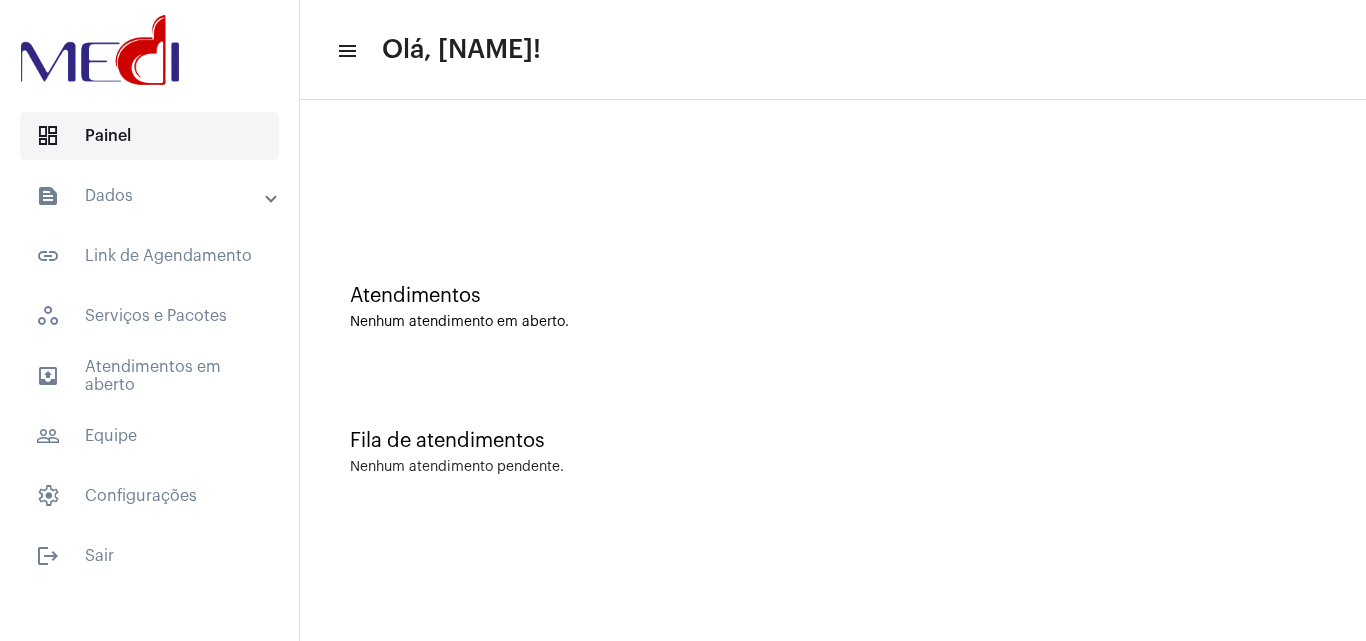 scroll, scrollTop: 0, scrollLeft: 0, axis: both 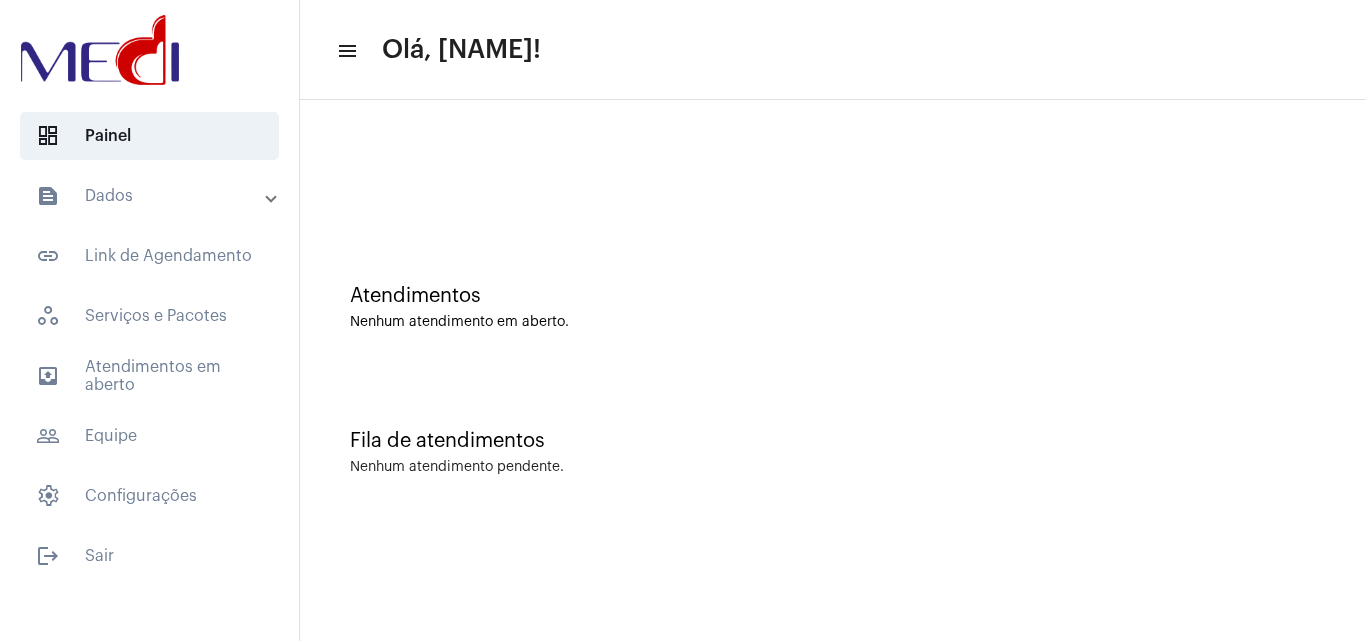 drag, startPoint x: 1280, startPoint y: 143, endPoint x: 1025, endPoint y: 412, distance: 370.6562 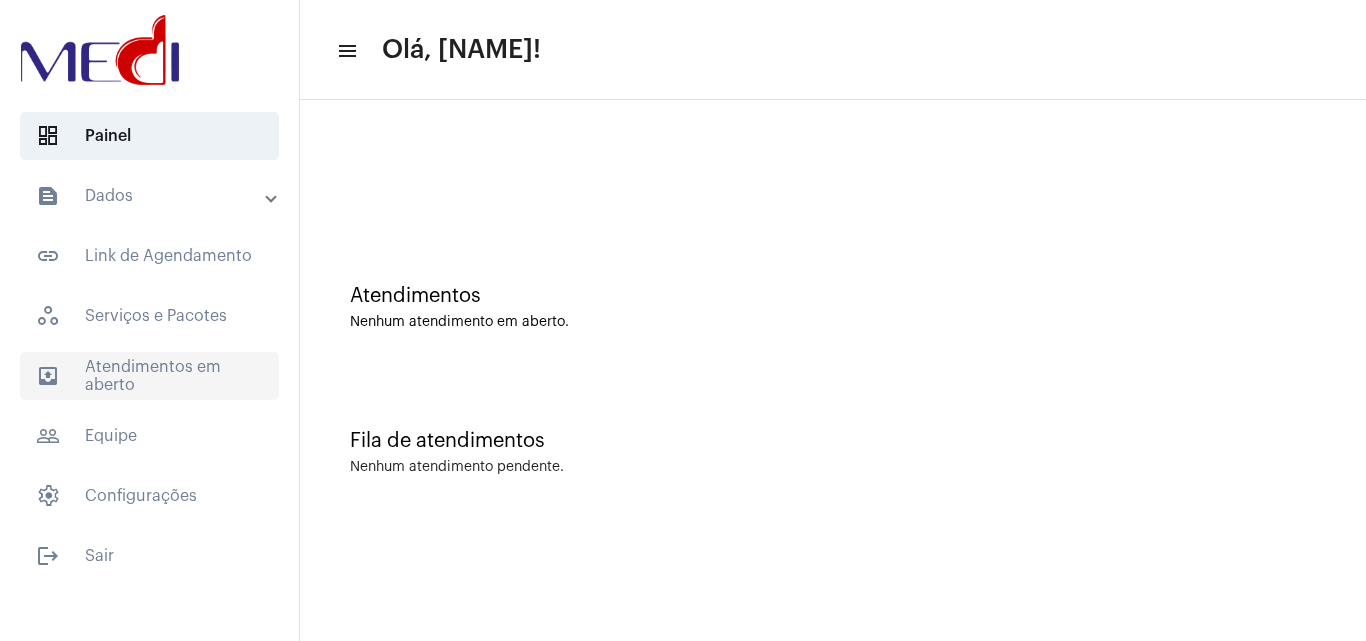 click on "outbox_outline  Atendimentos em aberto" at bounding box center (149, 376) 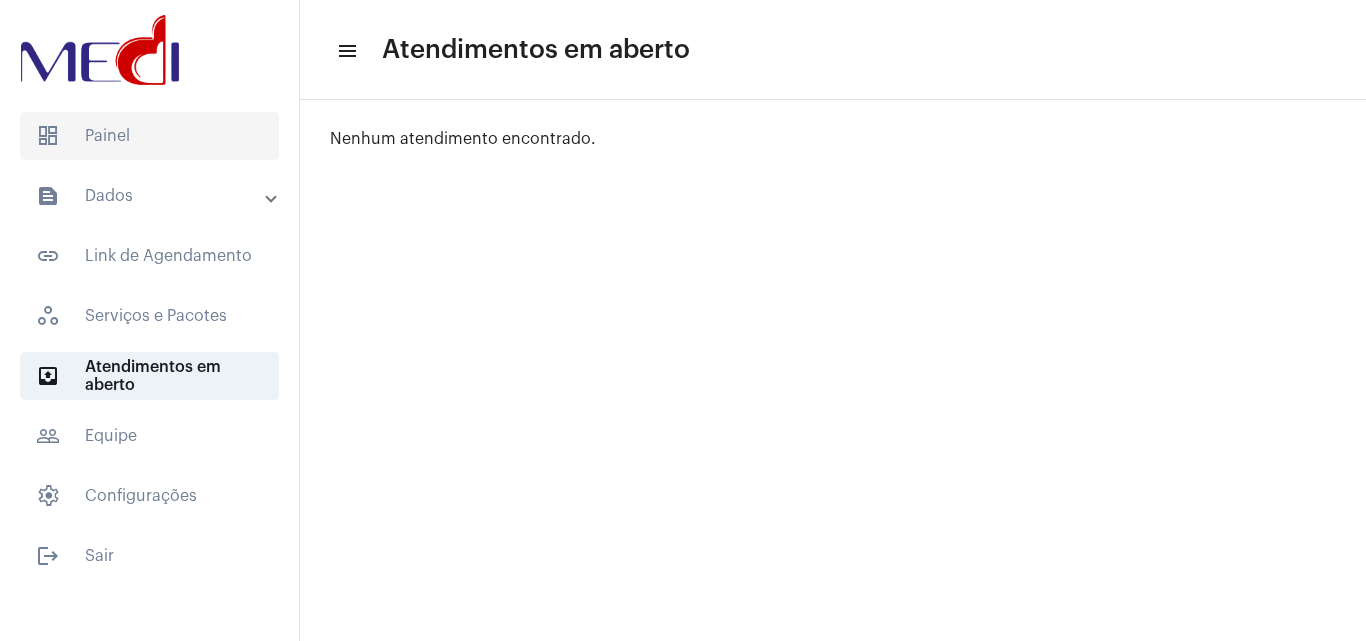 click on "dashboard   Painel" at bounding box center [149, 136] 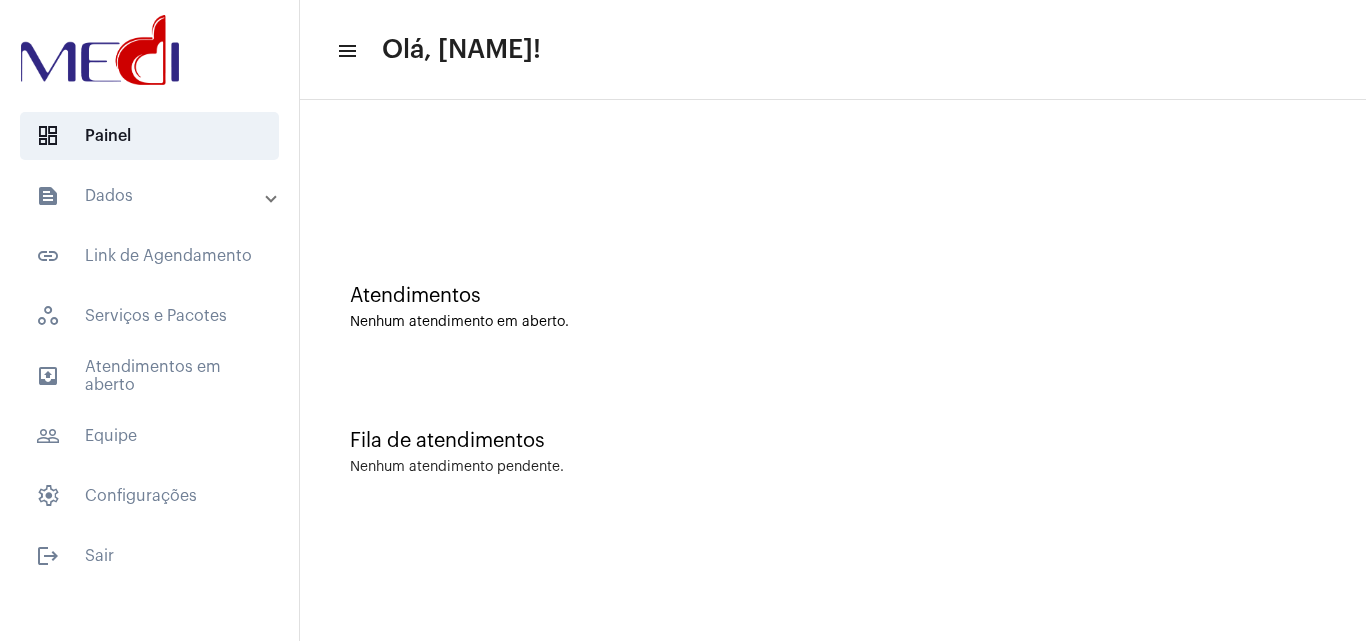 scroll, scrollTop: 0, scrollLeft: 0, axis: both 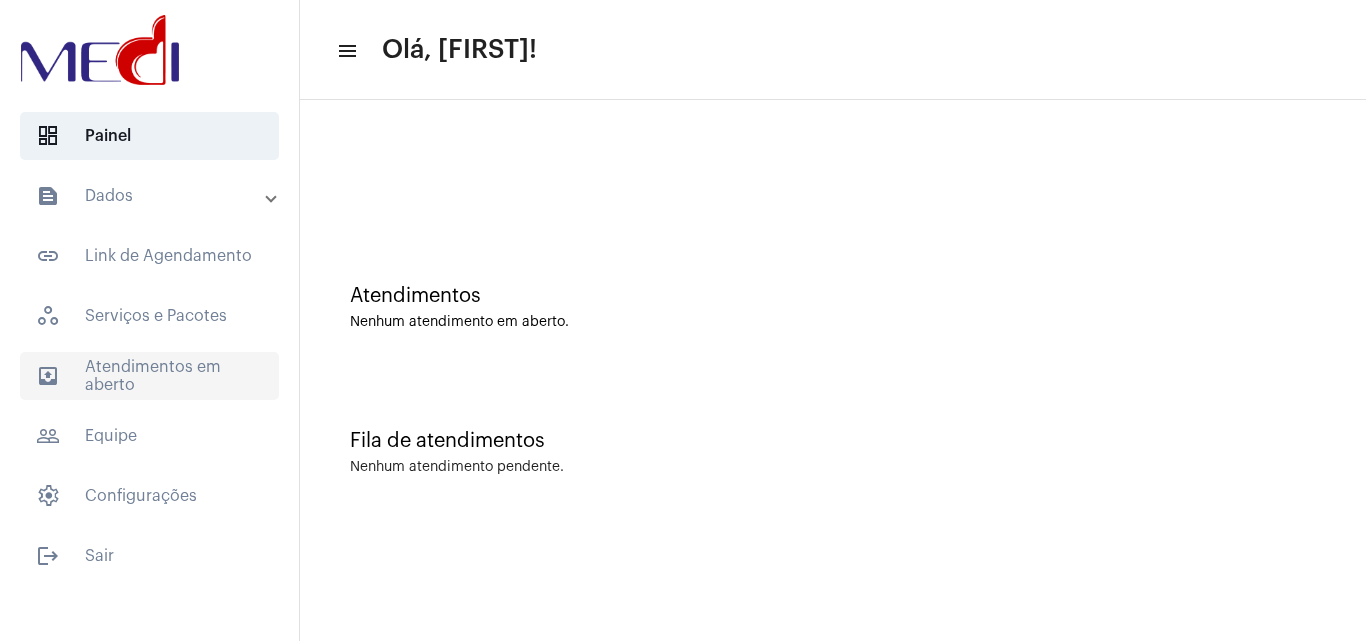 click on "outbox_outline  Atendimentos em aberto" at bounding box center [149, 376] 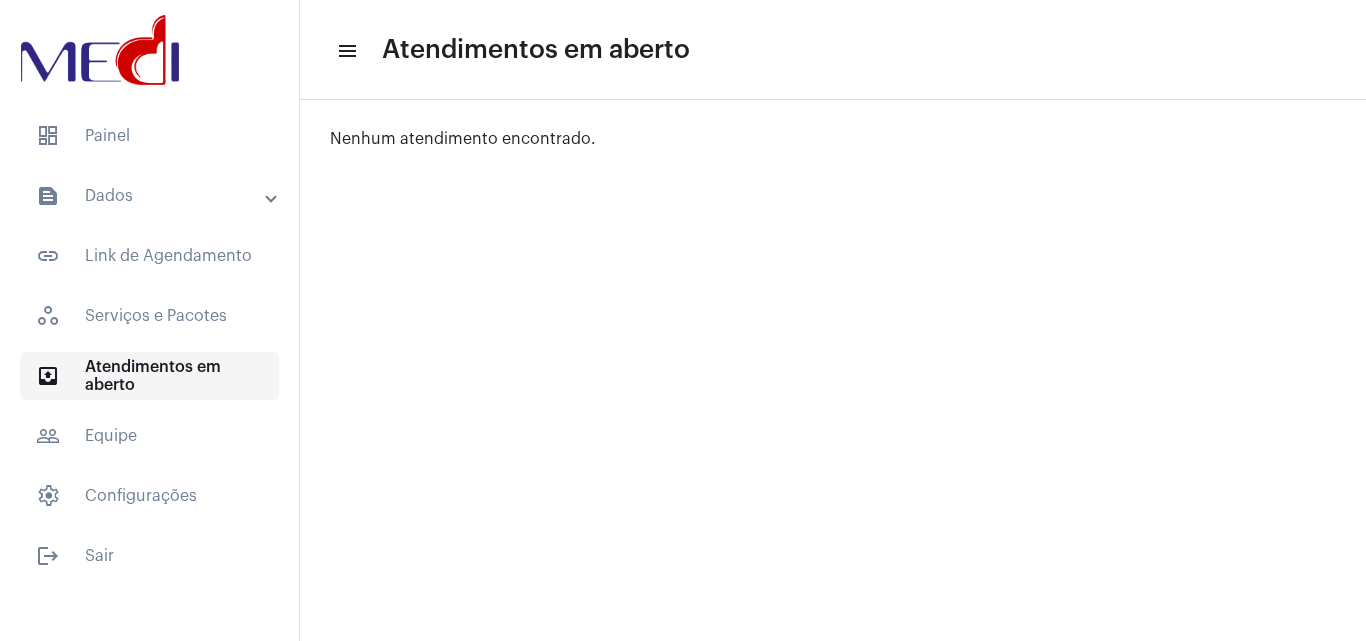 click on "outbox_outline  Atendimentos em aberto" at bounding box center [149, 376] 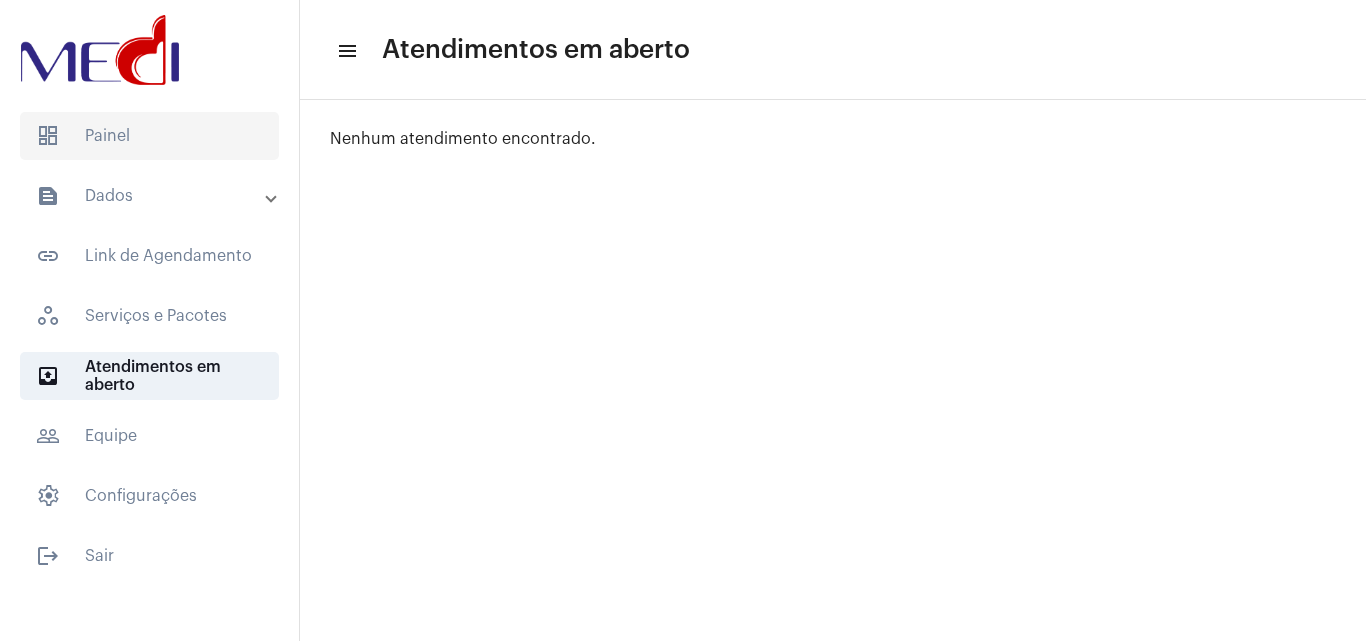 click on "dashboard   Painel" at bounding box center (149, 136) 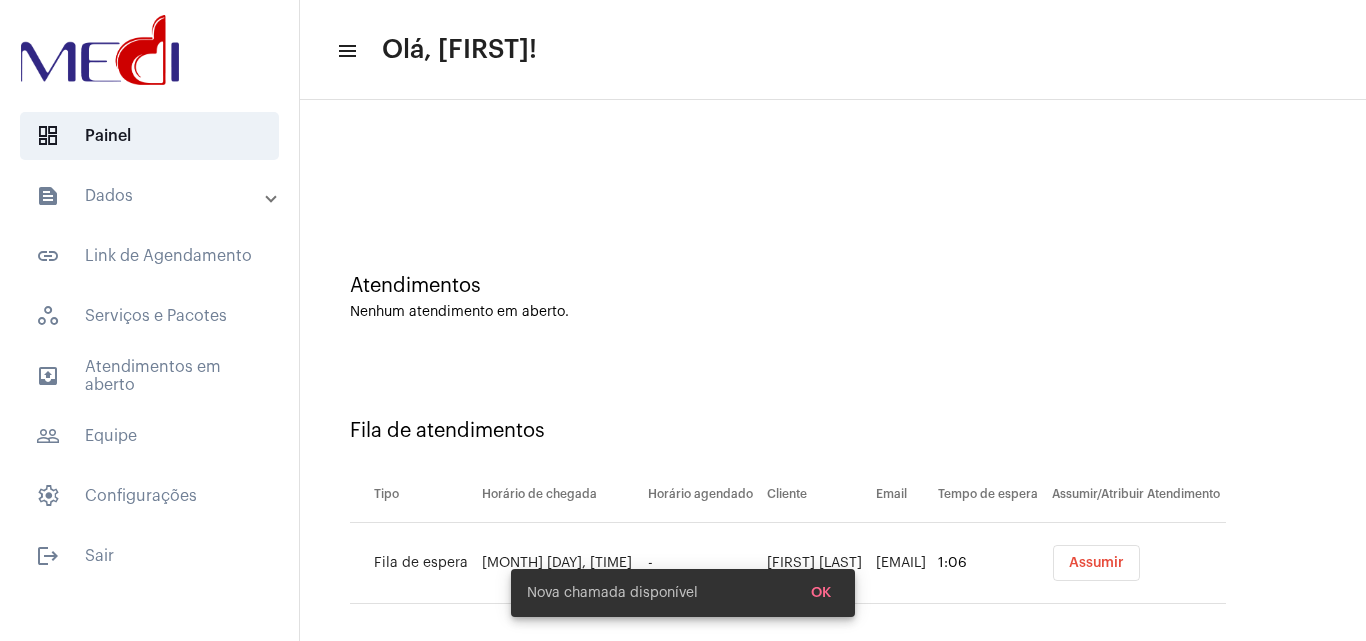 scroll, scrollTop: 27, scrollLeft: 0, axis: vertical 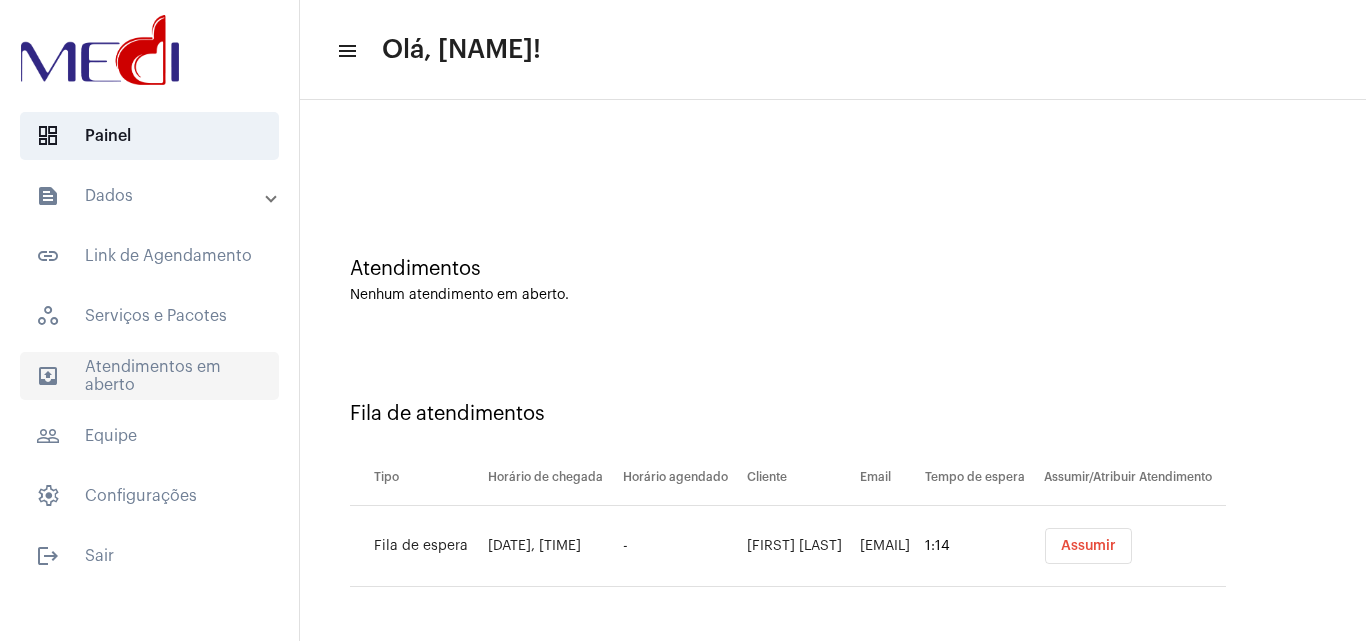 click on "outbox_outline  Atendimentos em aberto" at bounding box center [149, 376] 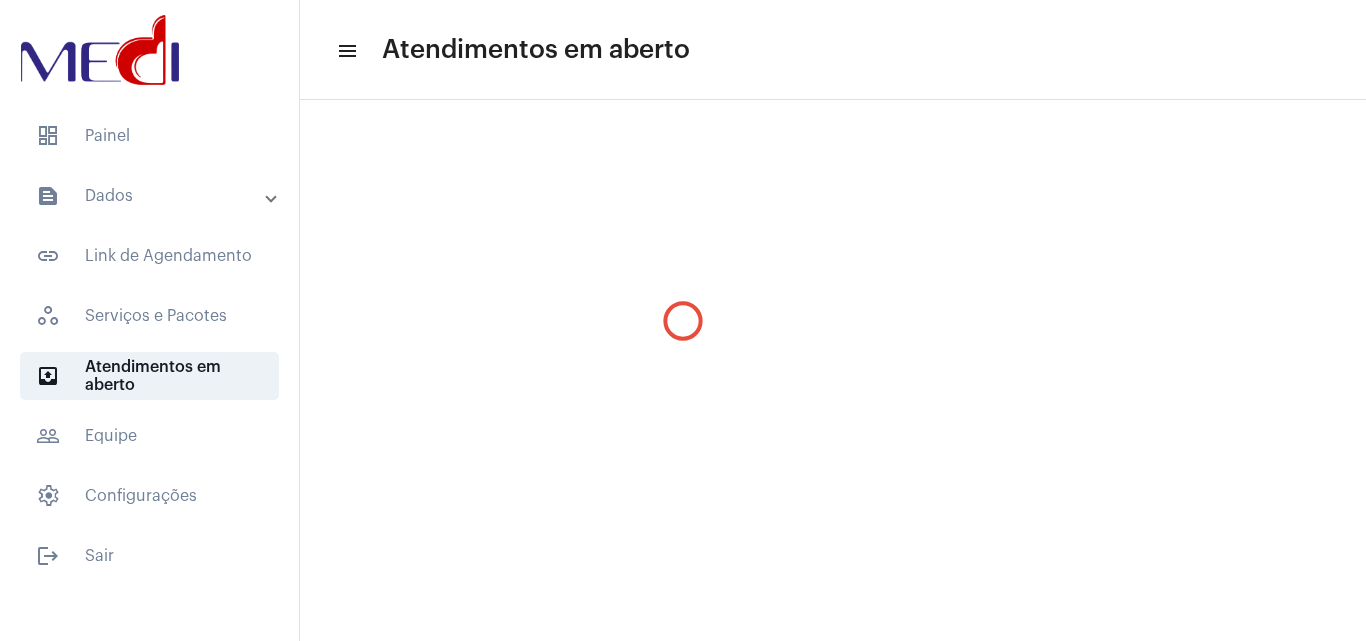 scroll, scrollTop: 0, scrollLeft: 0, axis: both 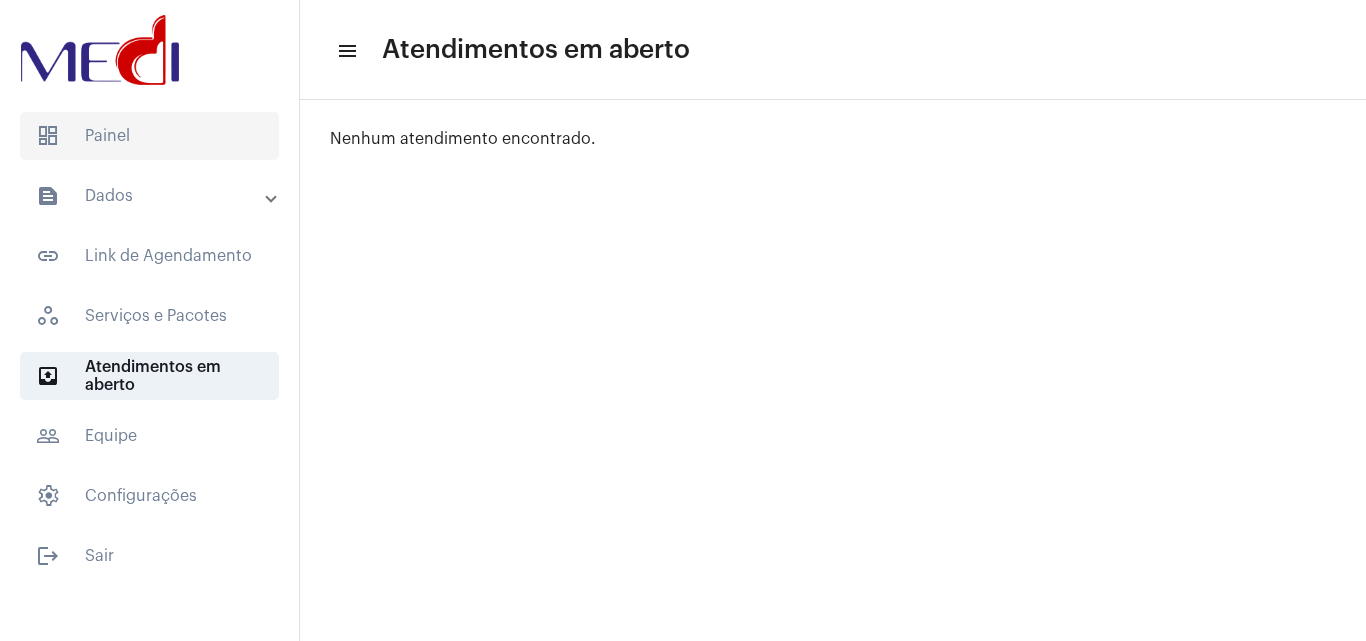click on "dashboard   Painel" at bounding box center [149, 136] 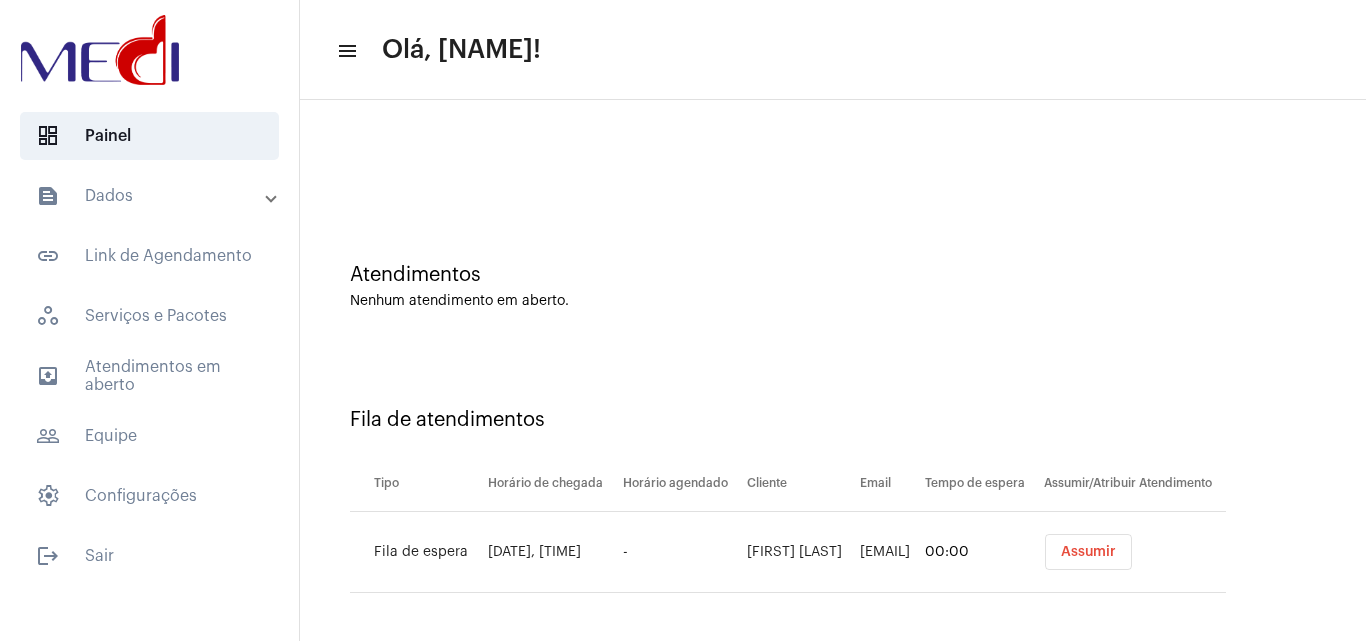 scroll, scrollTop: 27, scrollLeft: 0, axis: vertical 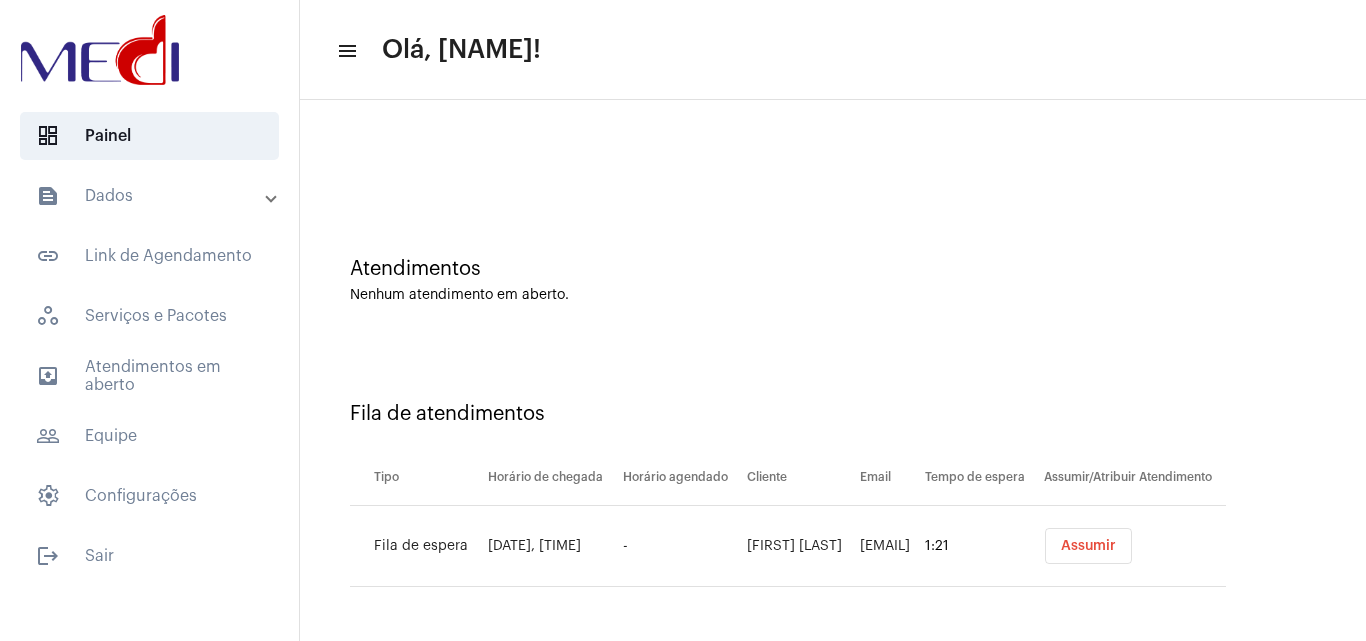 drag, startPoint x: 726, startPoint y: 561, endPoint x: 654, endPoint y: 534, distance: 76.896034 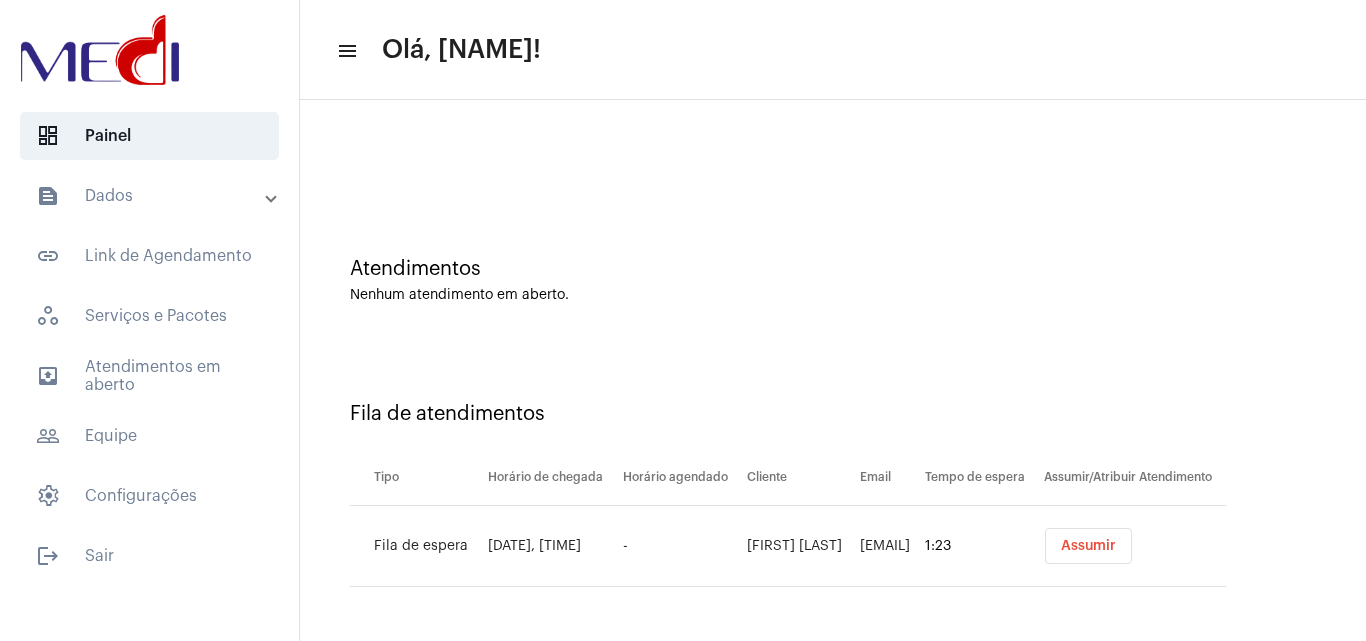 click on "Atendimentos Nenhum atendimento em aberto." at bounding box center (833, 270) 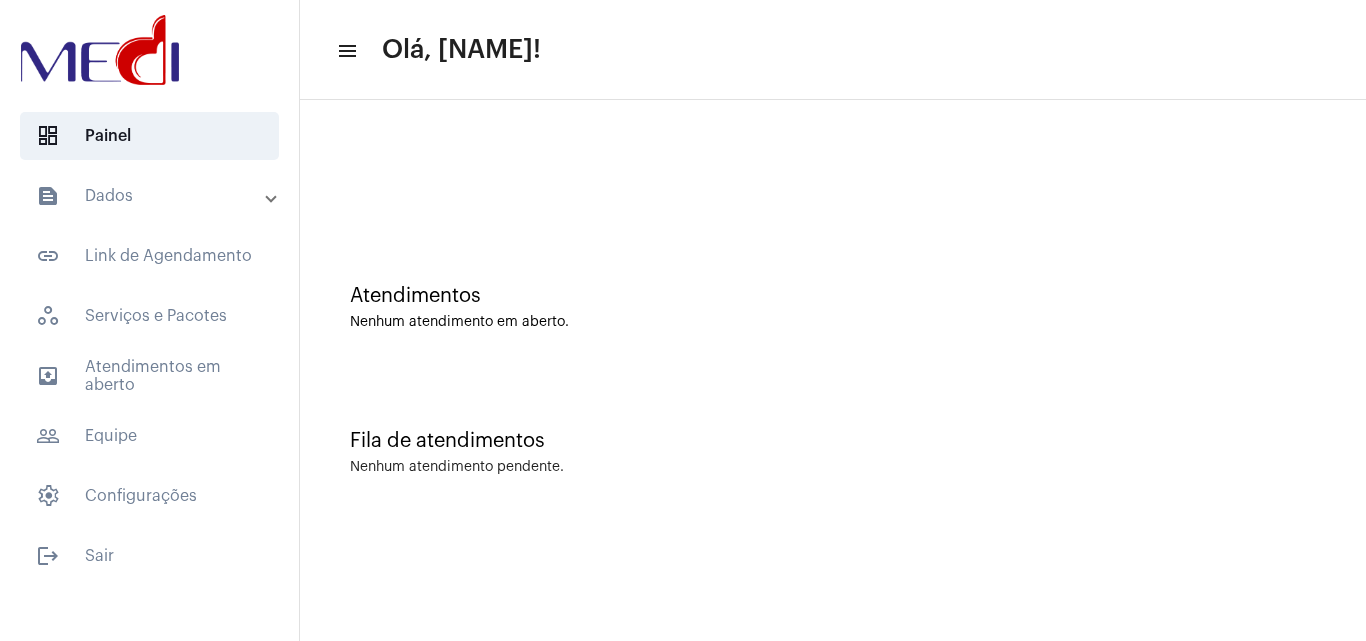 scroll, scrollTop: 0, scrollLeft: 0, axis: both 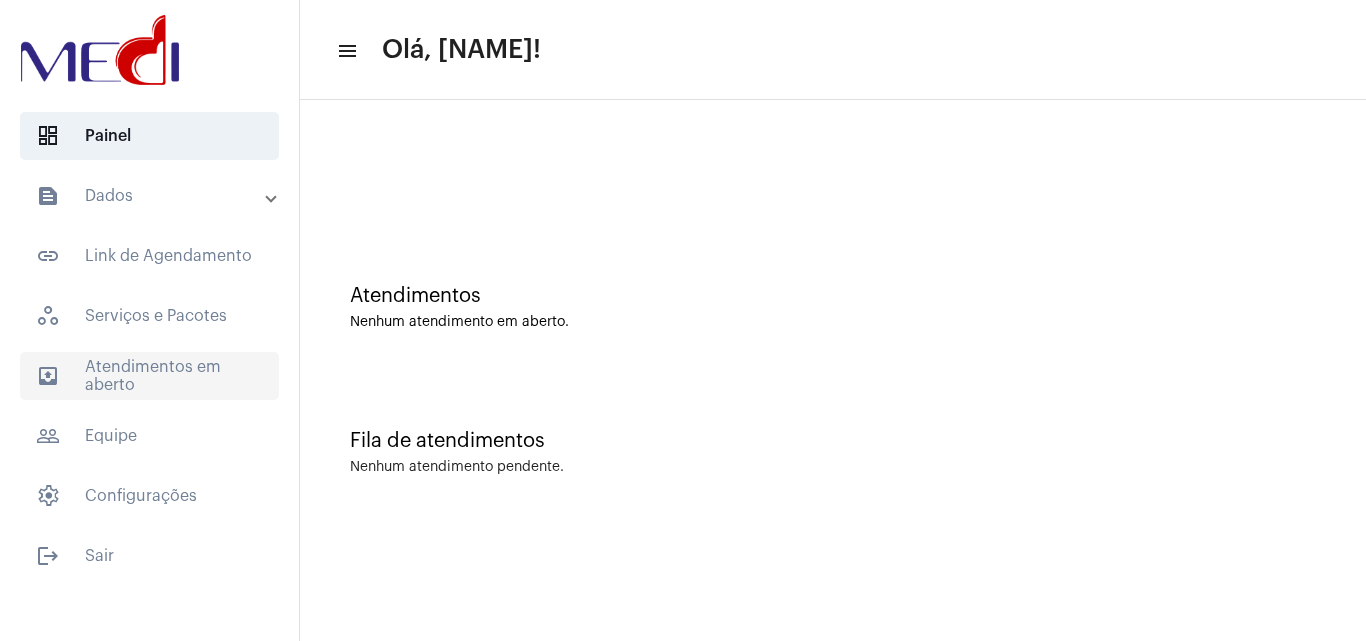 click on "outbox_outline  Atendimentos em aberto" at bounding box center [149, 376] 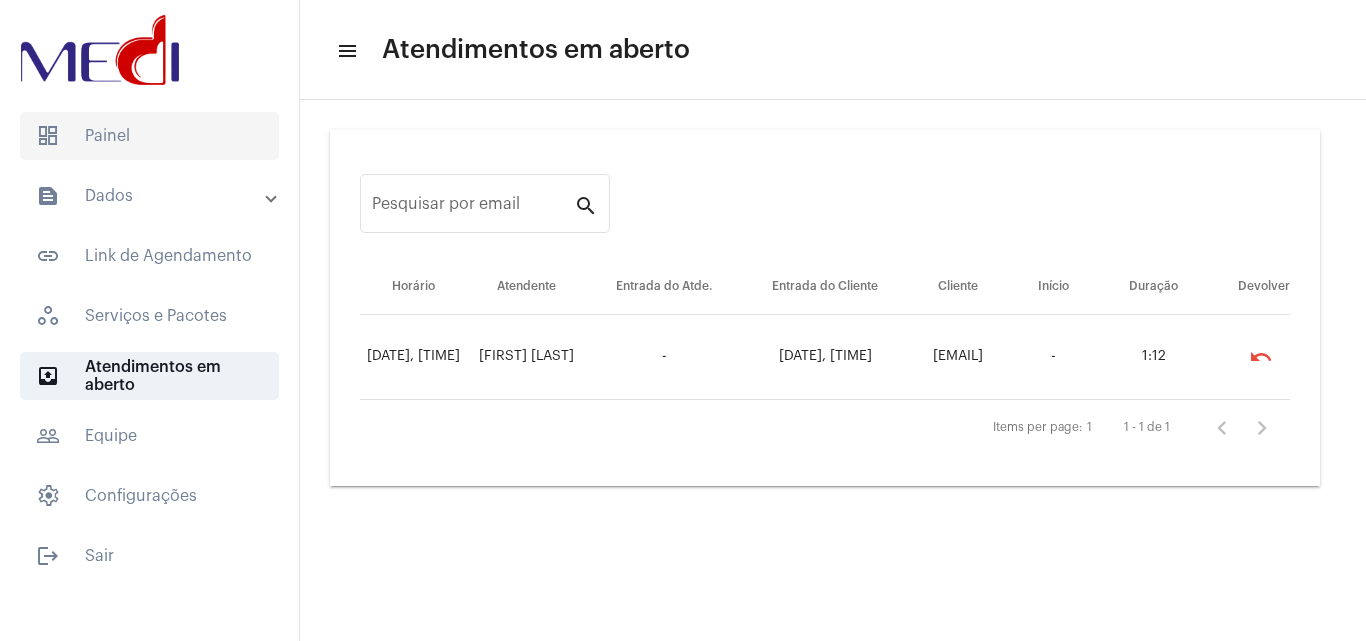 click on "dashboard   Painel" at bounding box center (149, 136) 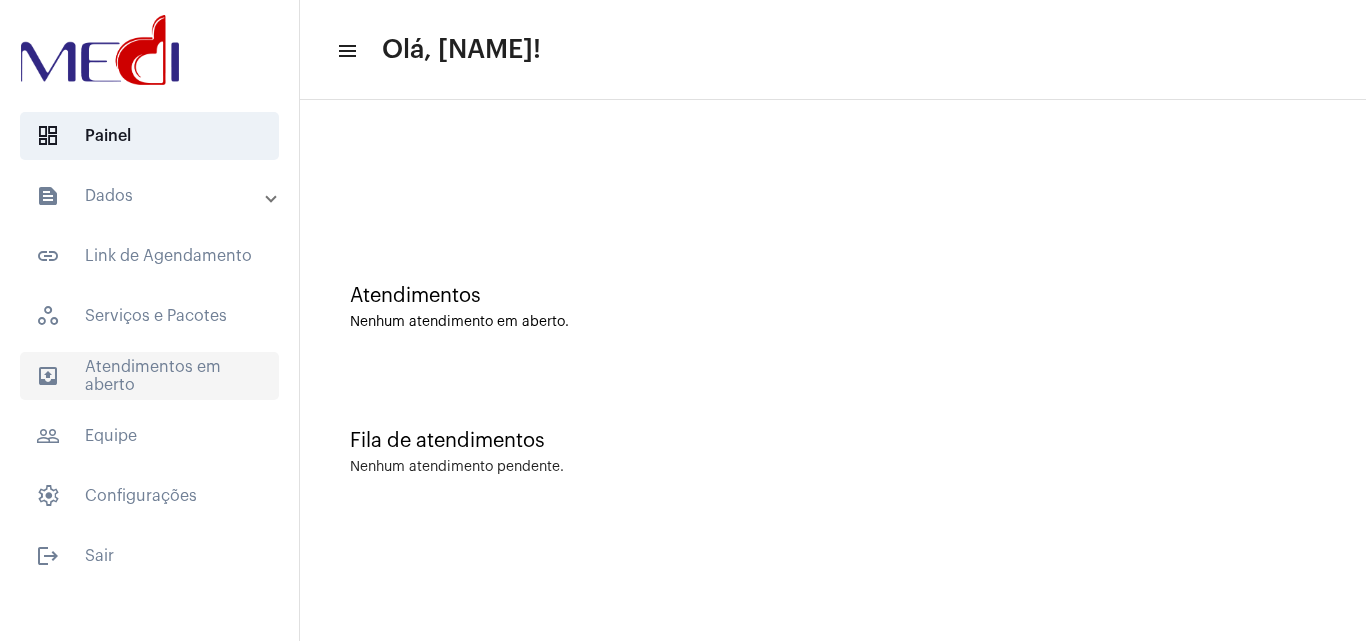 click on "outbox_outline  Atendimentos em aberto" at bounding box center [149, 376] 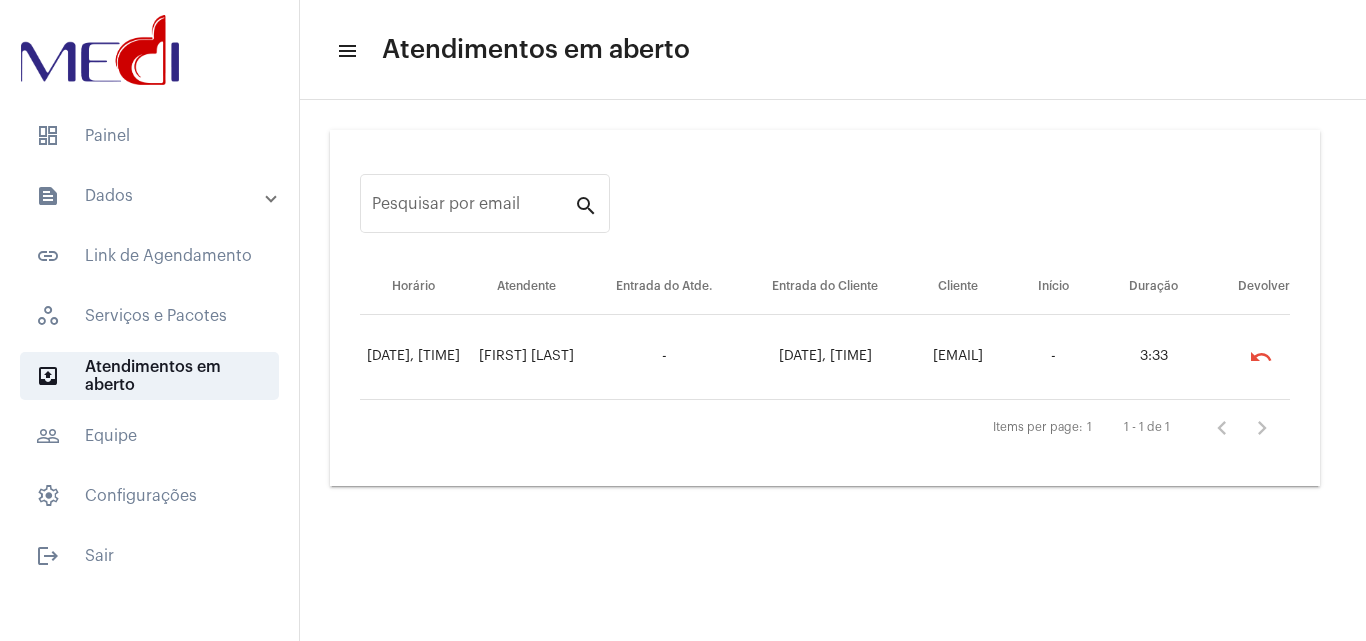 drag, startPoint x: 1185, startPoint y: 148, endPoint x: 1091, endPoint y: 230, distance: 124.73973 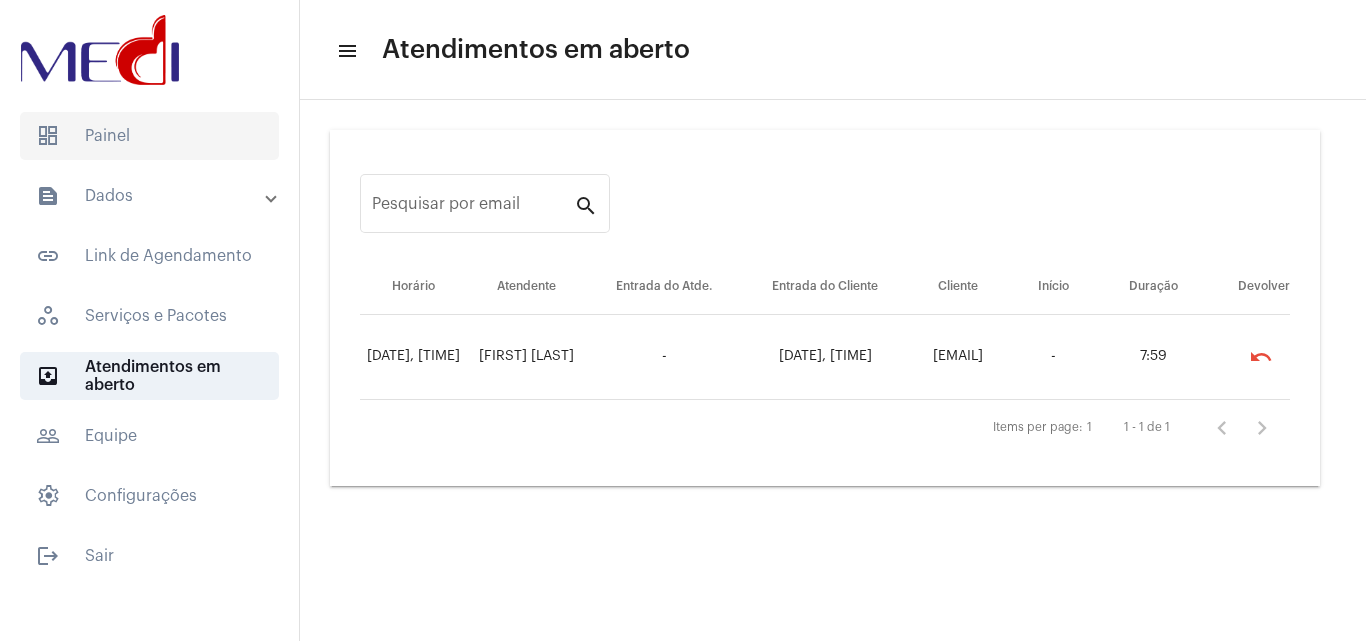 click on "dashboard   Painel" at bounding box center [149, 136] 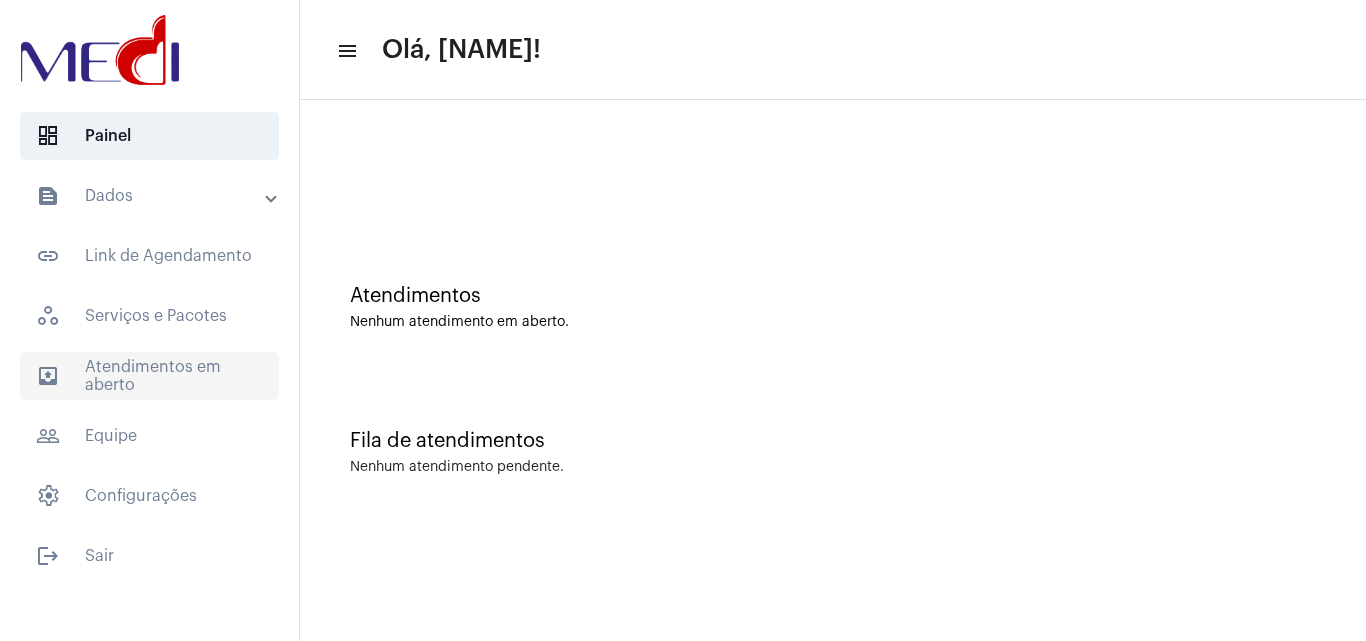 click on "outbox_outline  Atendimentos em aberto" at bounding box center [149, 376] 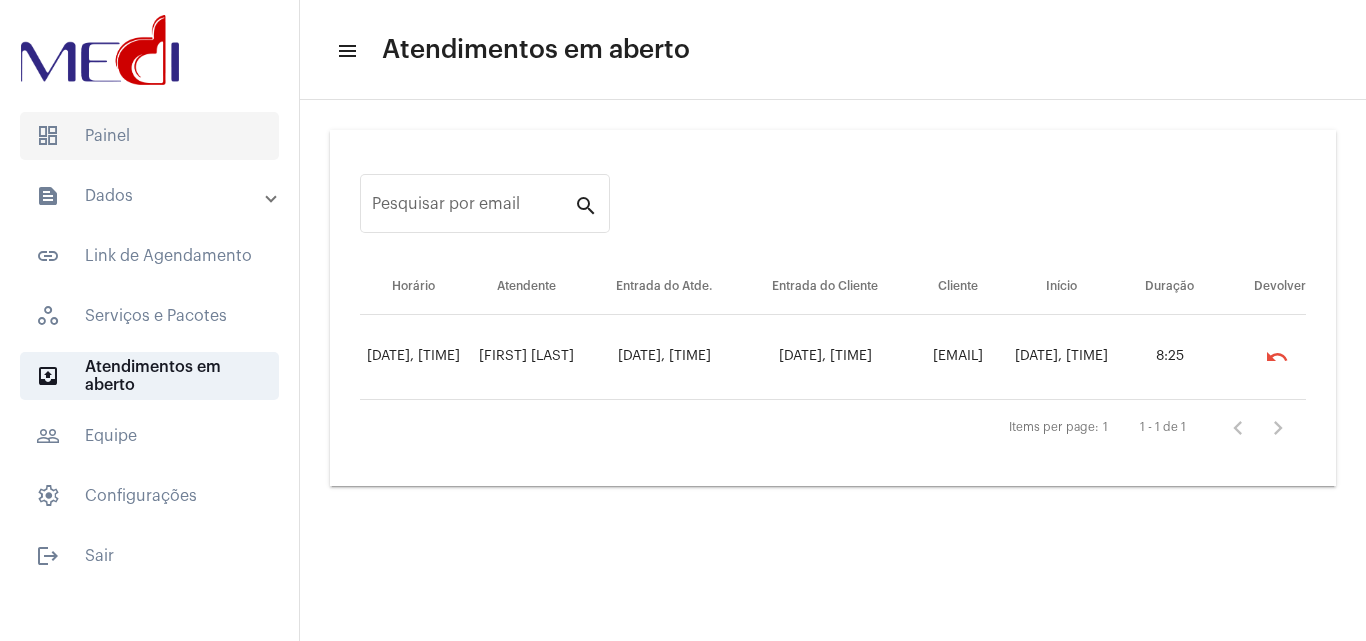 click on "dashboard   Painel" at bounding box center [149, 136] 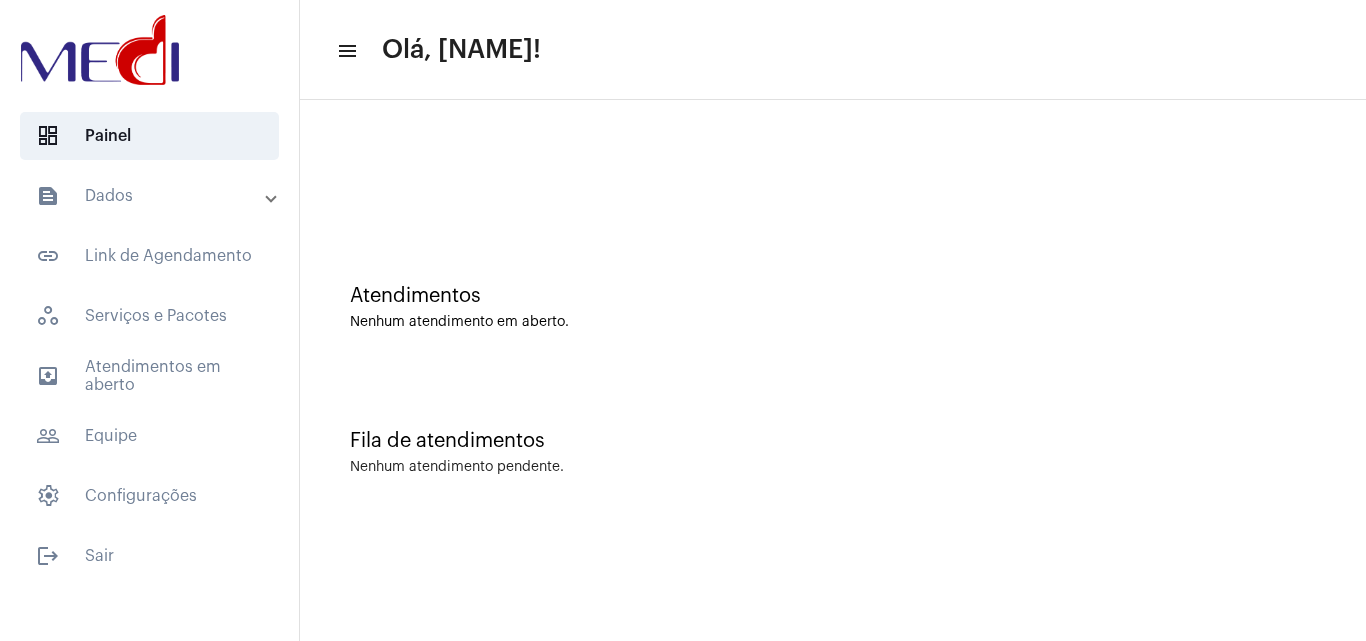 click on "text_snippet_outlined  Dados" at bounding box center [155, 196] 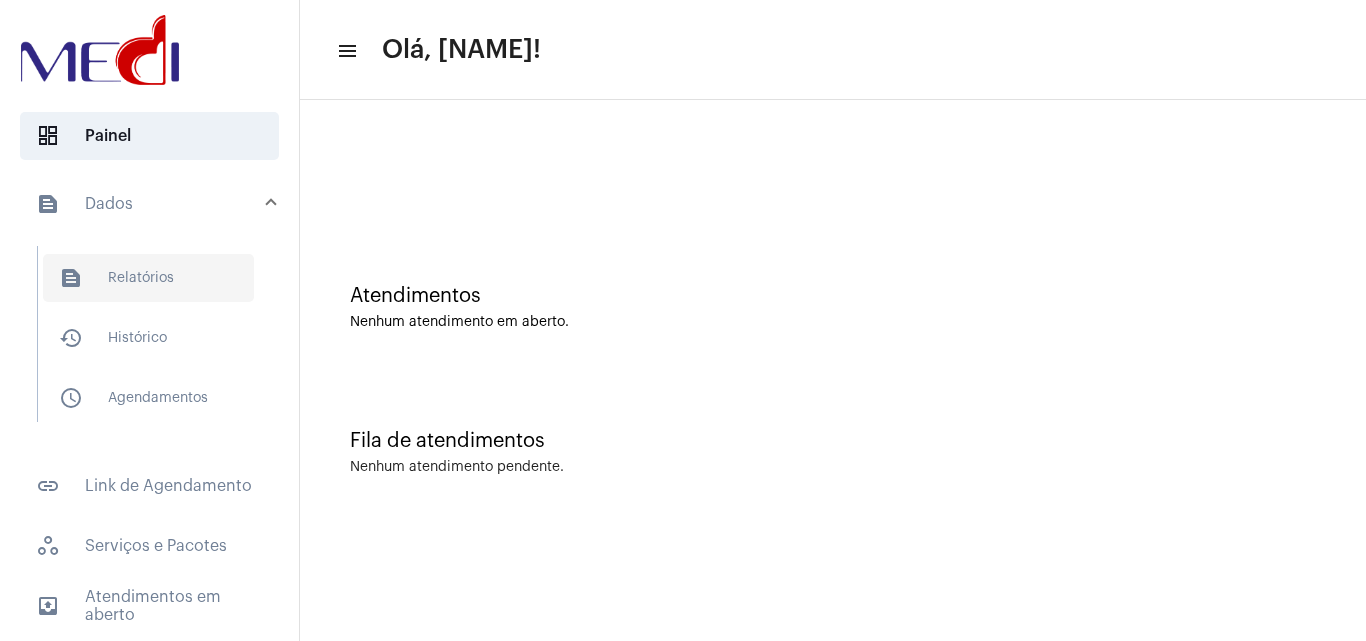 click on "text_snippet_outlined  Relatórios" at bounding box center [148, 278] 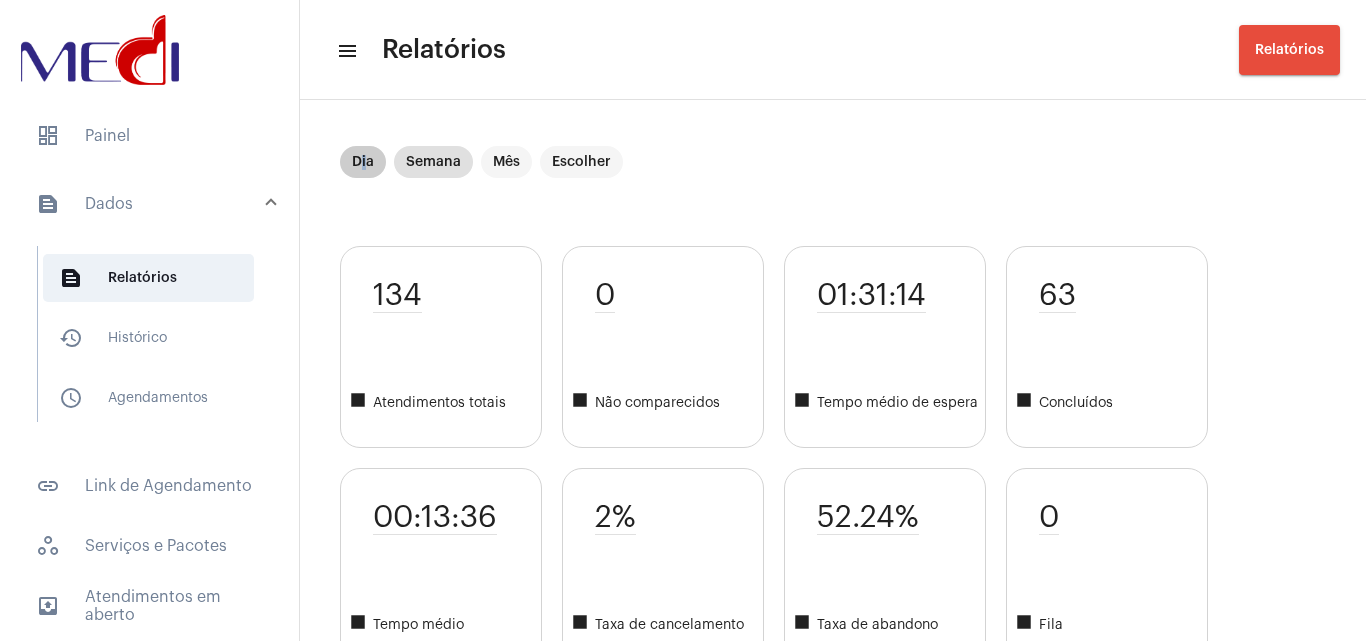 click on "Dia" at bounding box center [363, 162] 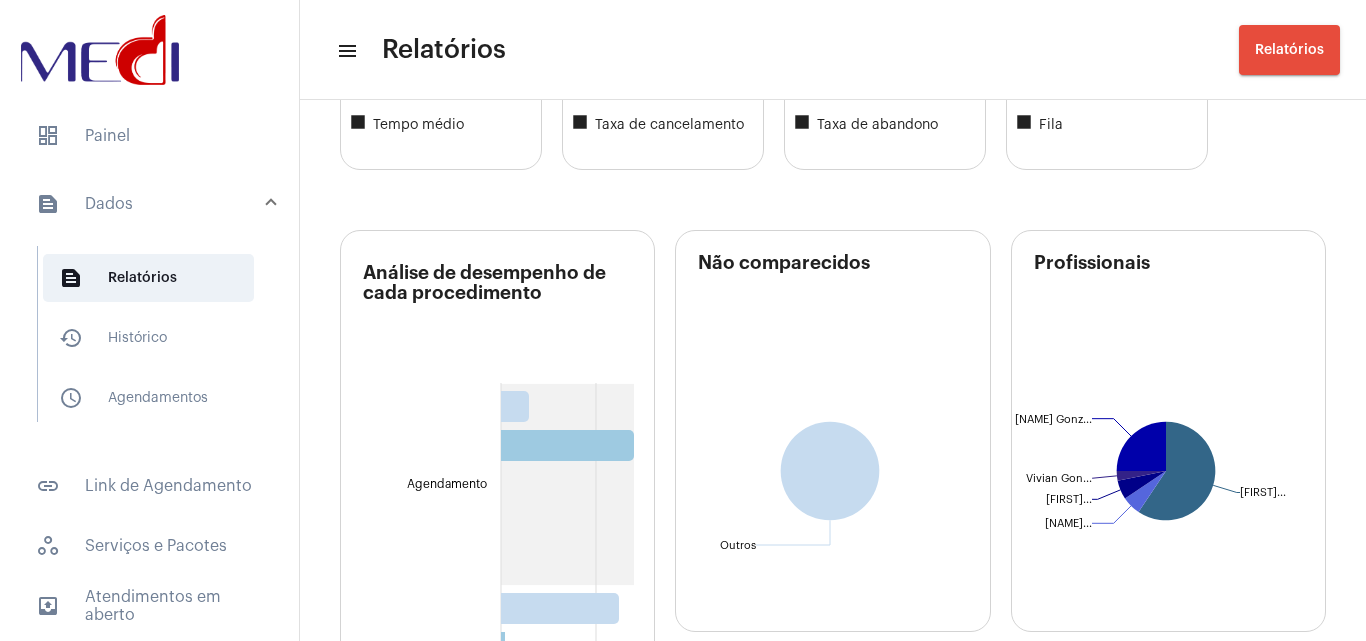scroll, scrollTop: 100, scrollLeft: 0, axis: vertical 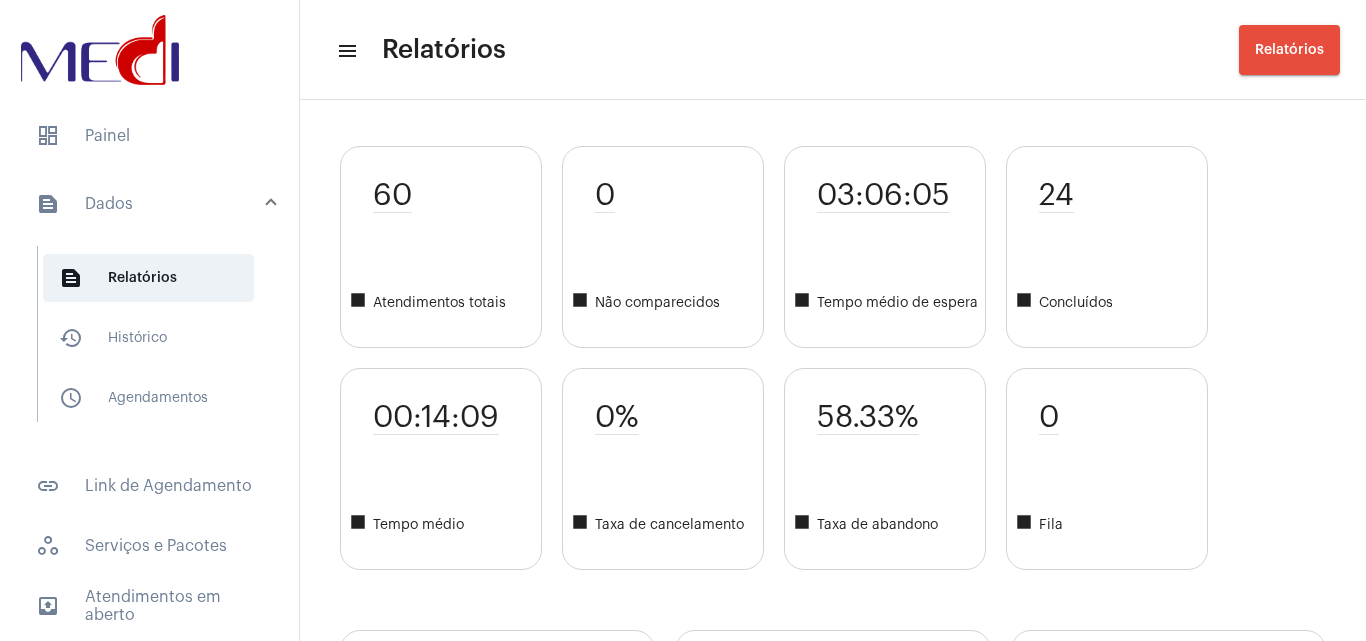 click on "Relatórios" at bounding box center [1289, 50] 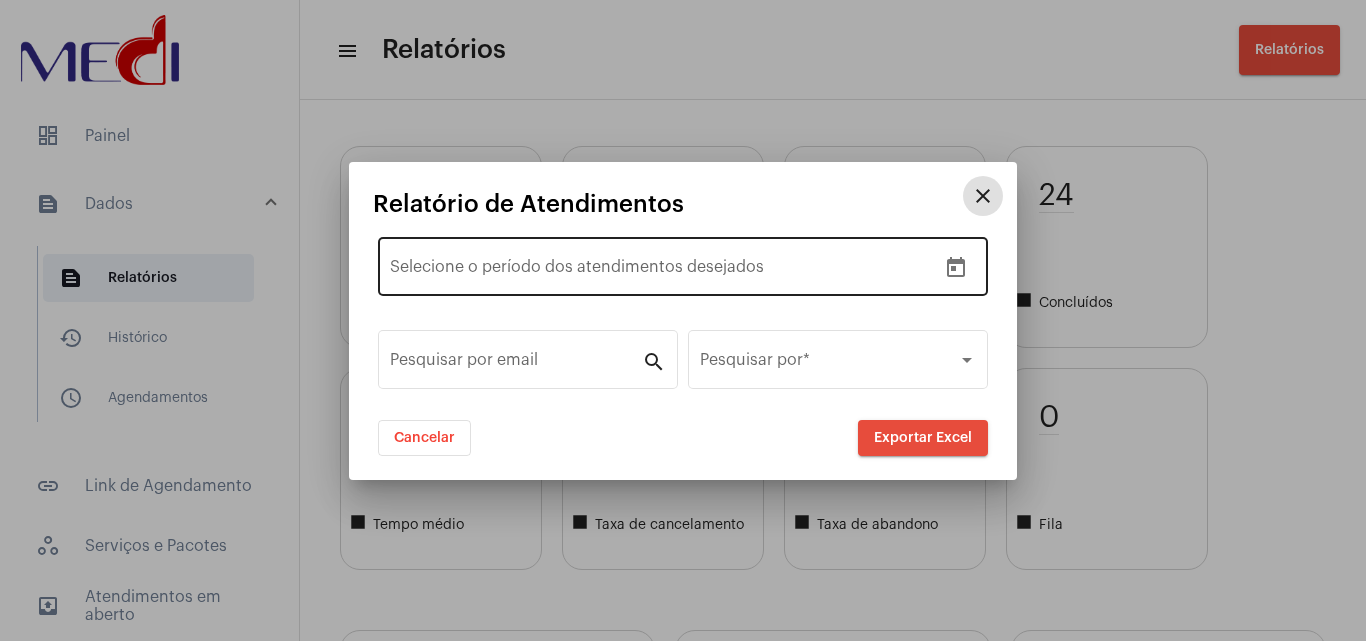 click at bounding box center [956, 268] 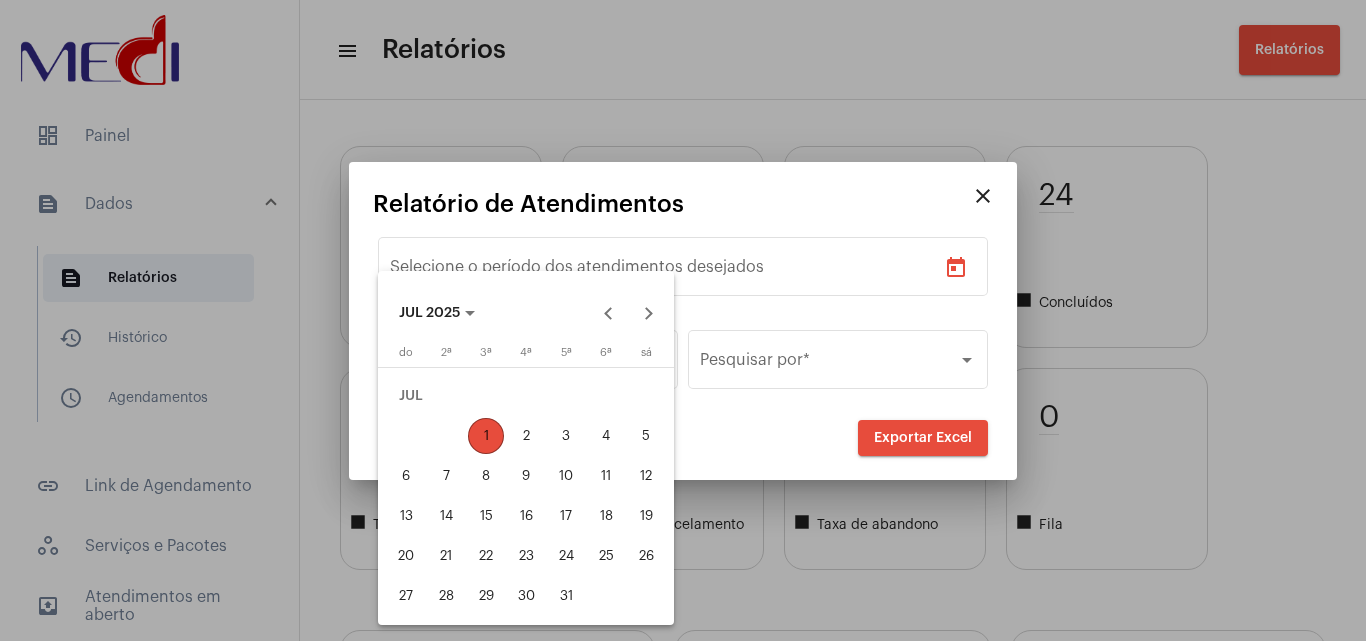 click at bounding box center (426, 436) 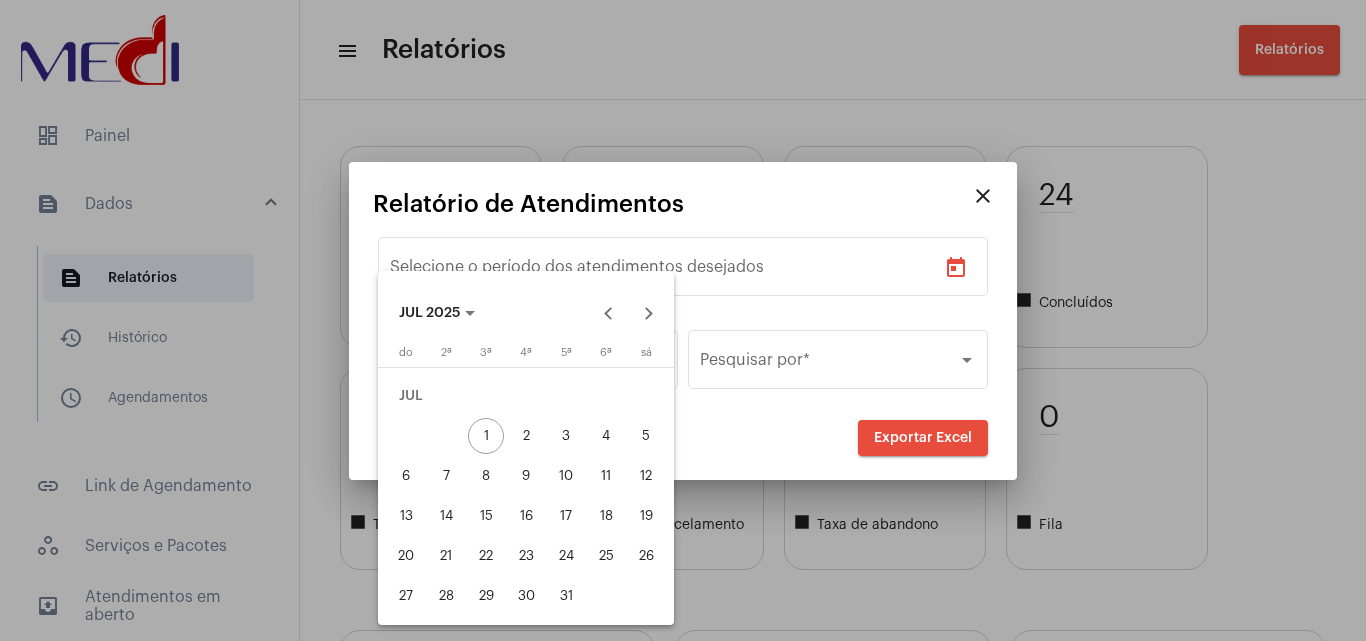 click on "1" at bounding box center (486, 436) 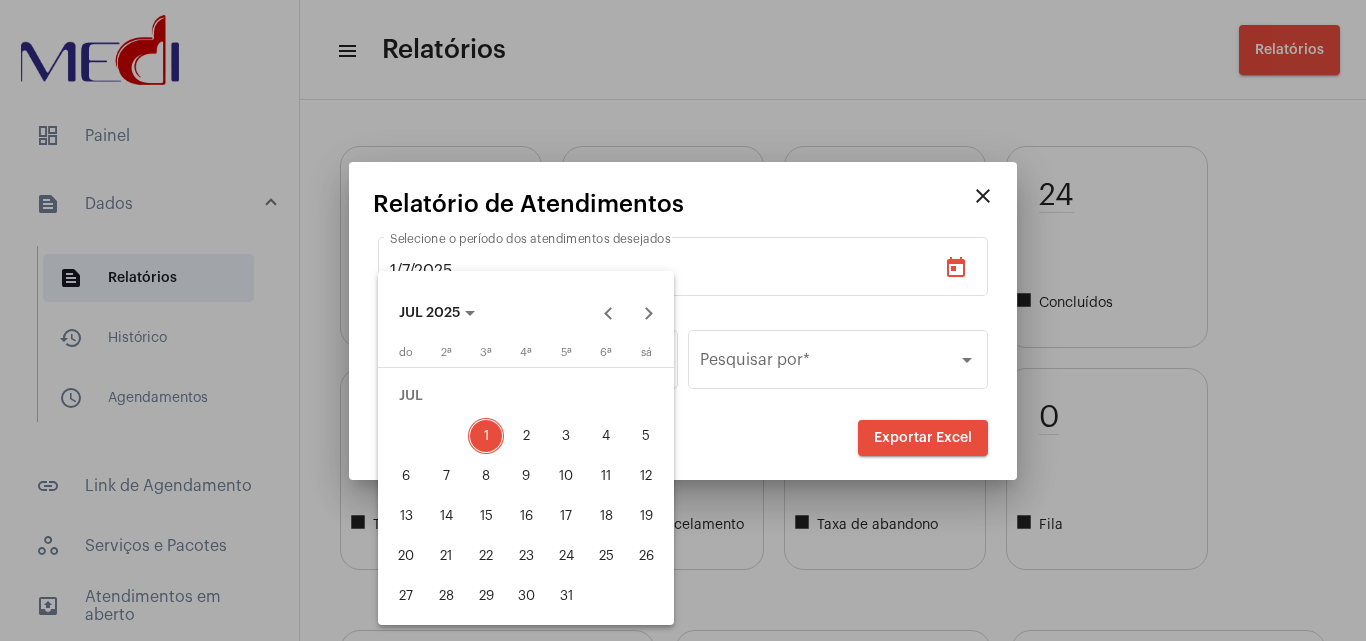 click on "1" at bounding box center [486, 436] 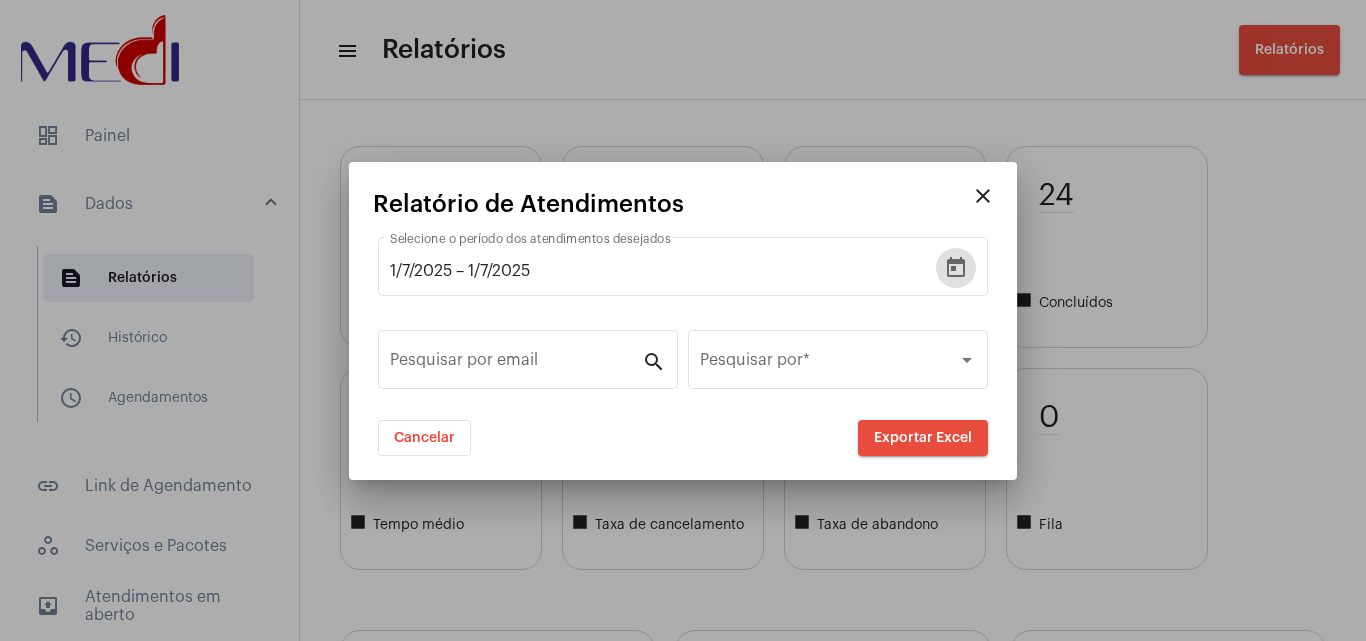 click on "Cancelar Exportar Excel" at bounding box center (683, 438) 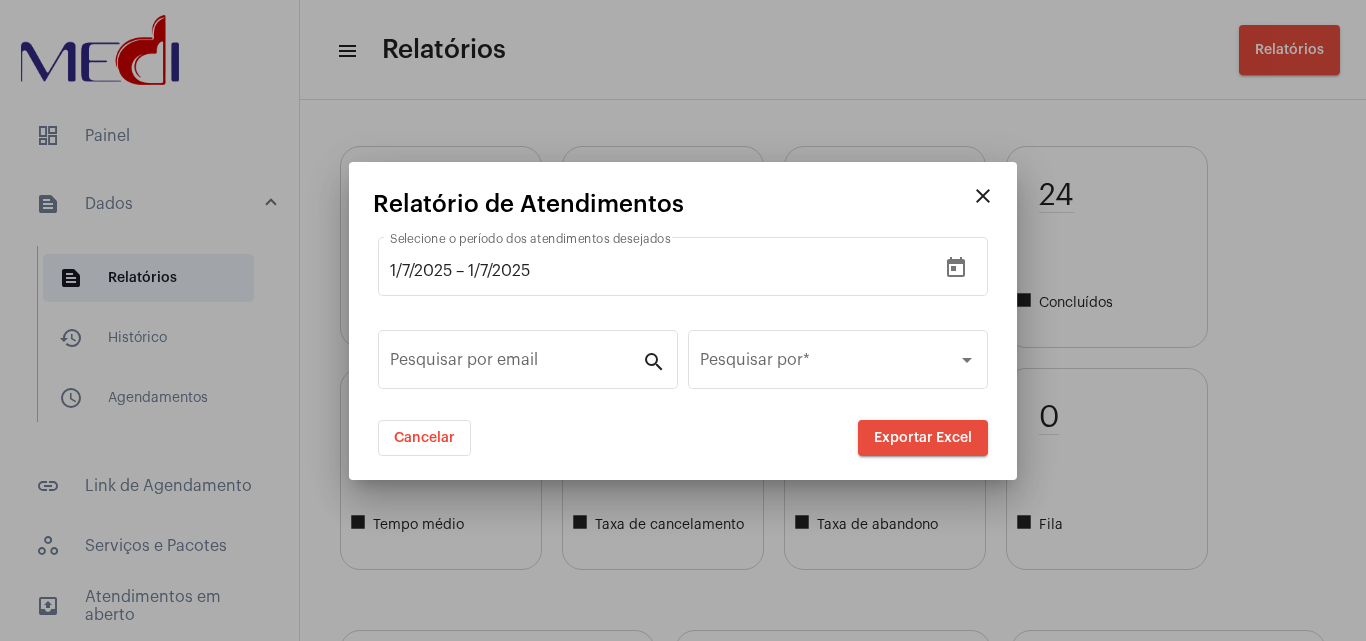 click on "Exportar Excel" at bounding box center (923, 438) 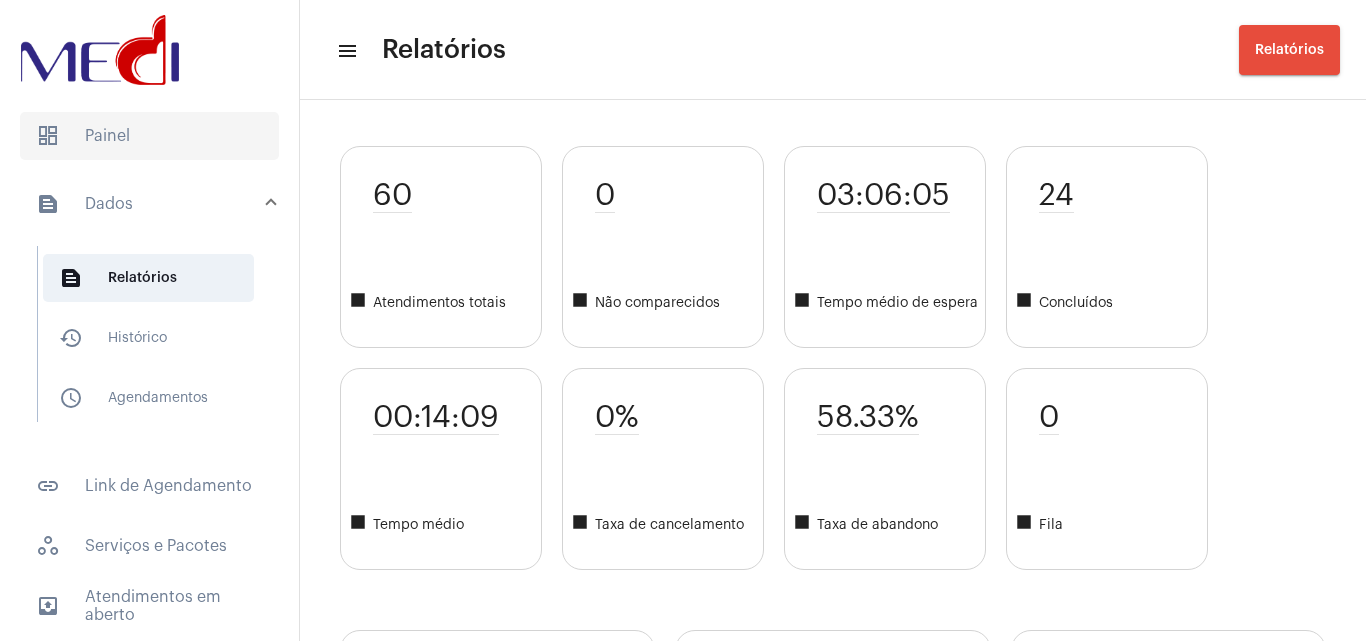 type 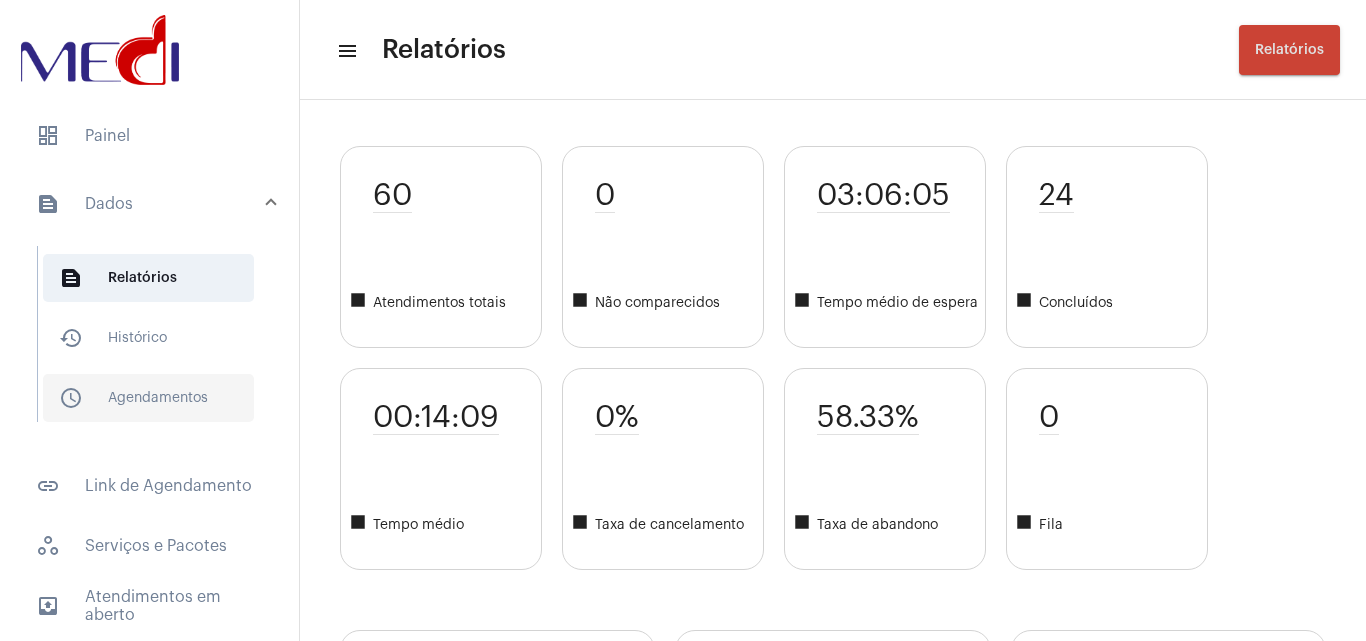 click on "schedule_outlined  Agendamentos" at bounding box center (148, 278) 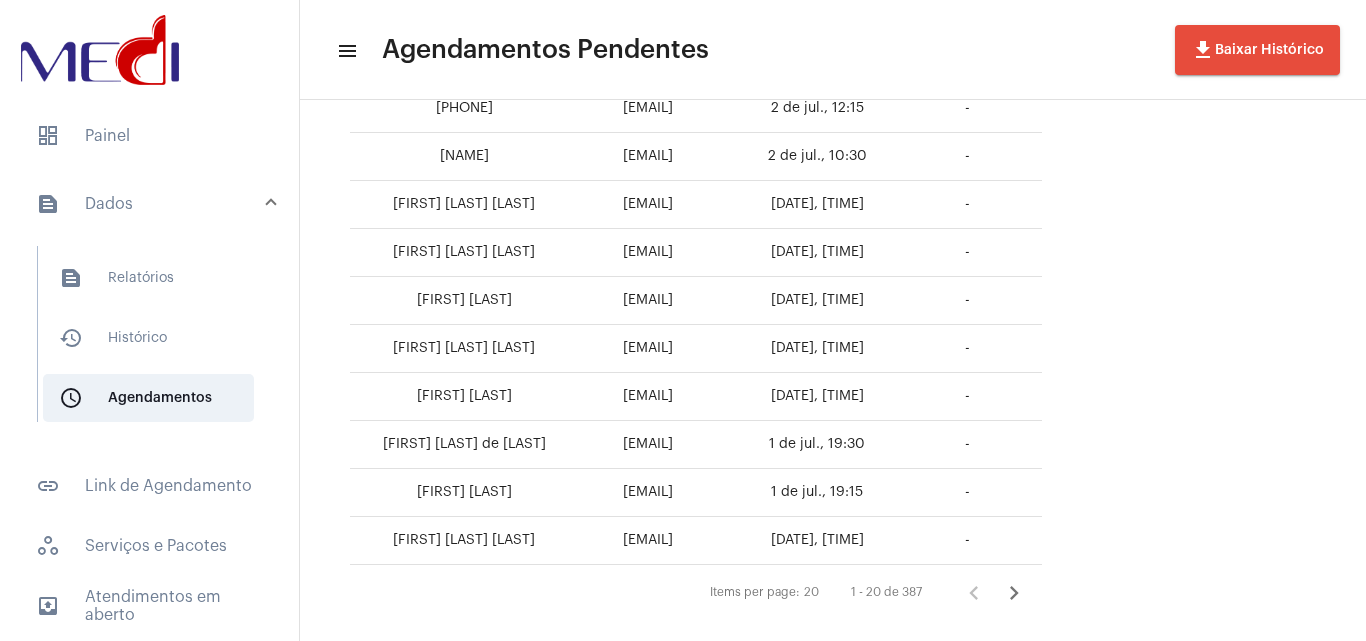 scroll, scrollTop: 830, scrollLeft: 0, axis: vertical 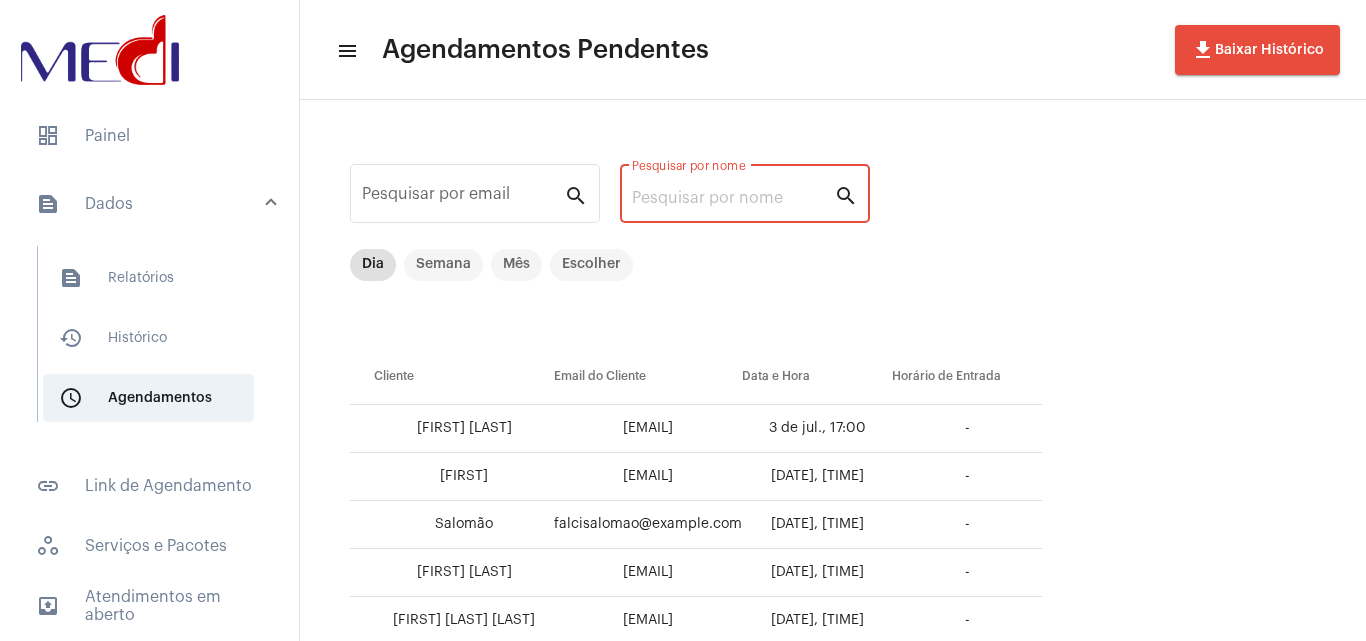 click on "Pesquisar por nome" at bounding box center [733, 198] 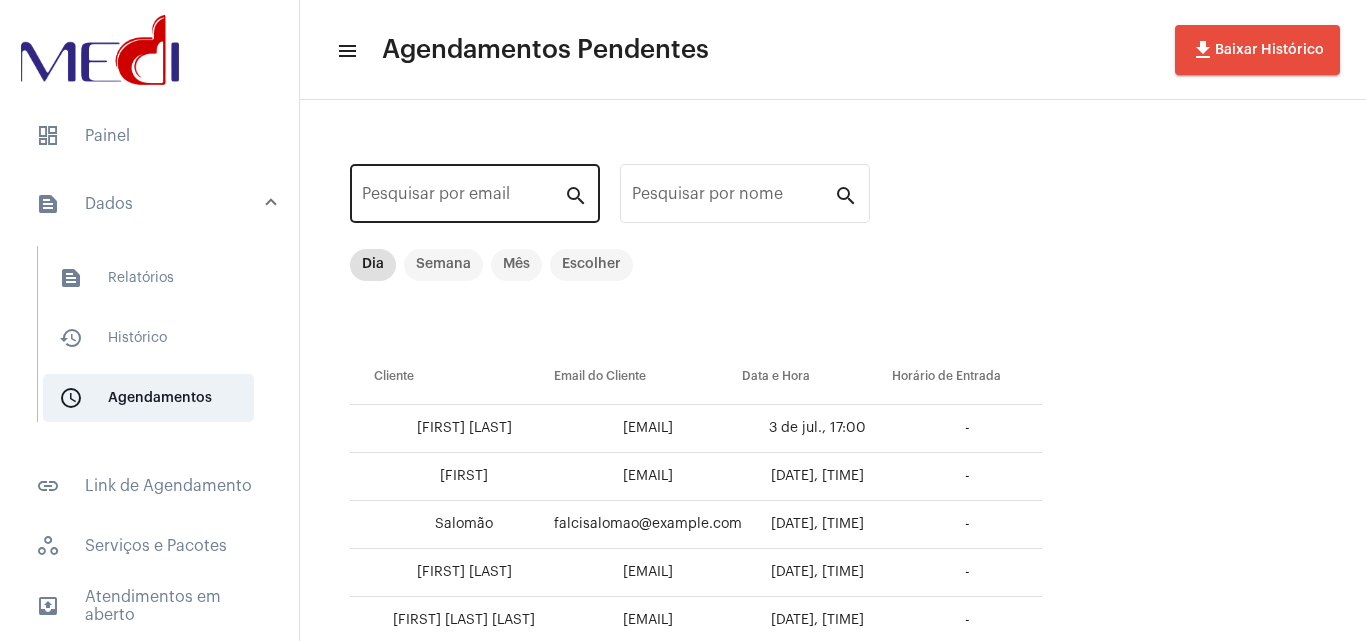 click on "Pesquisar por email" at bounding box center [463, 191] 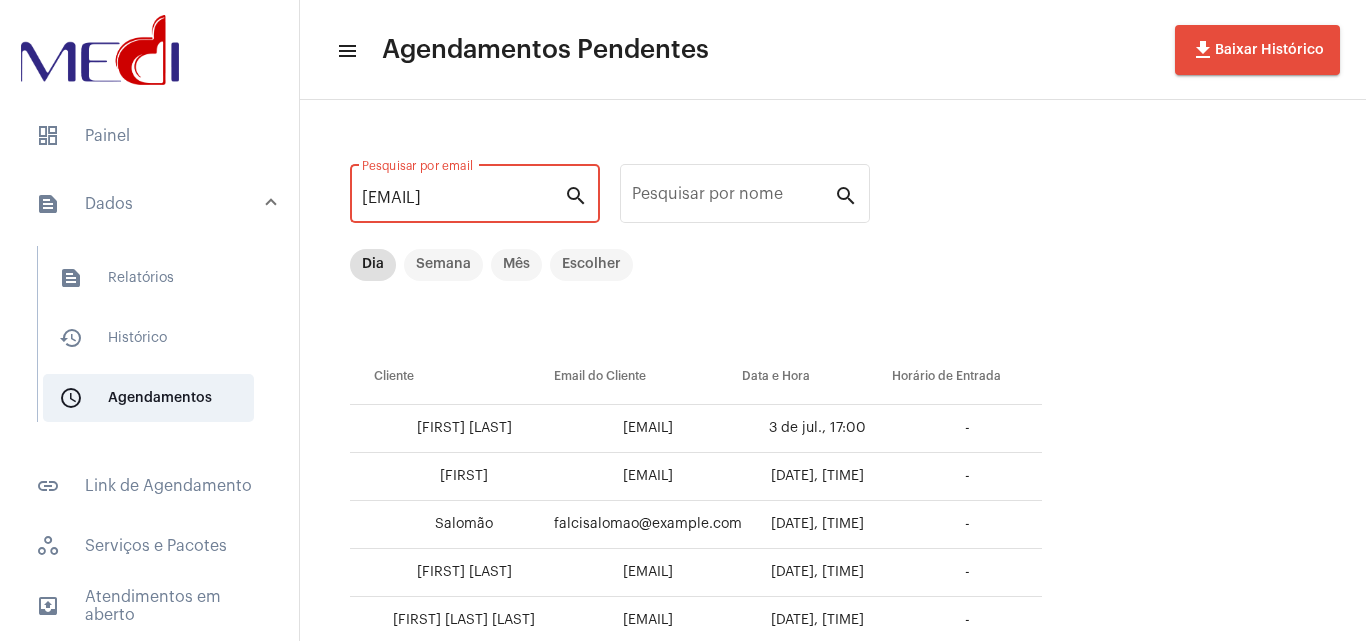 scroll, scrollTop: 0, scrollLeft: 45, axis: horizontal 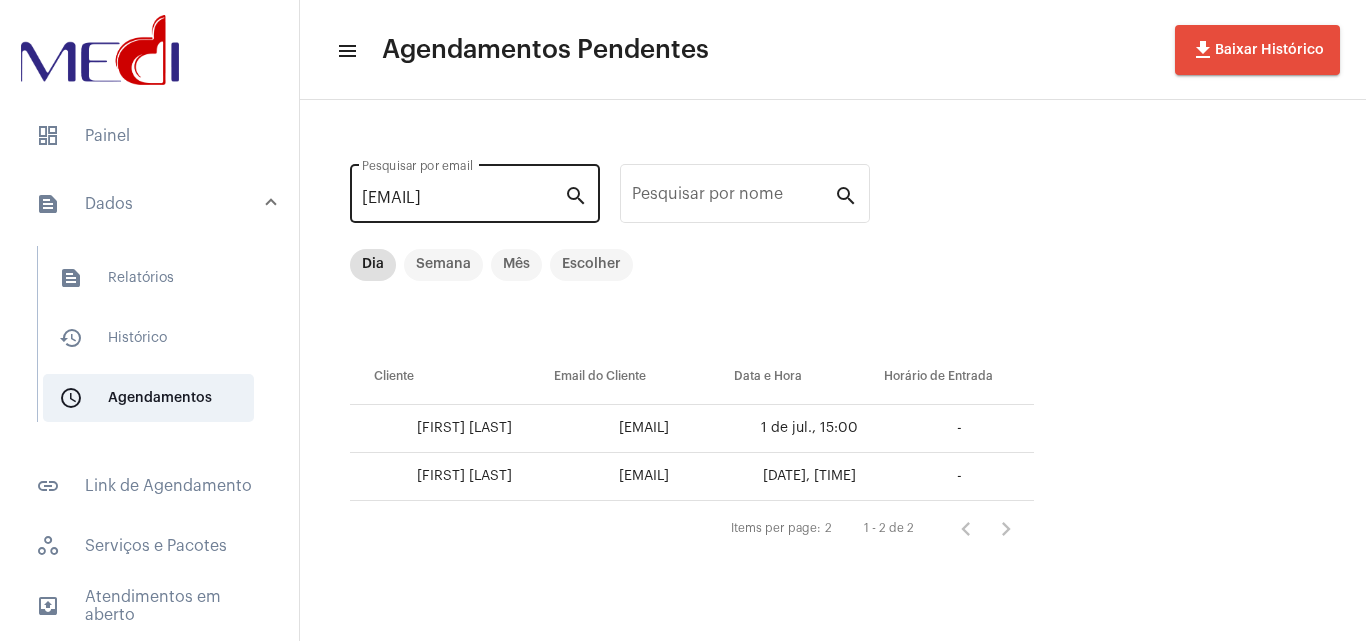 click on "search" at bounding box center [576, 195] 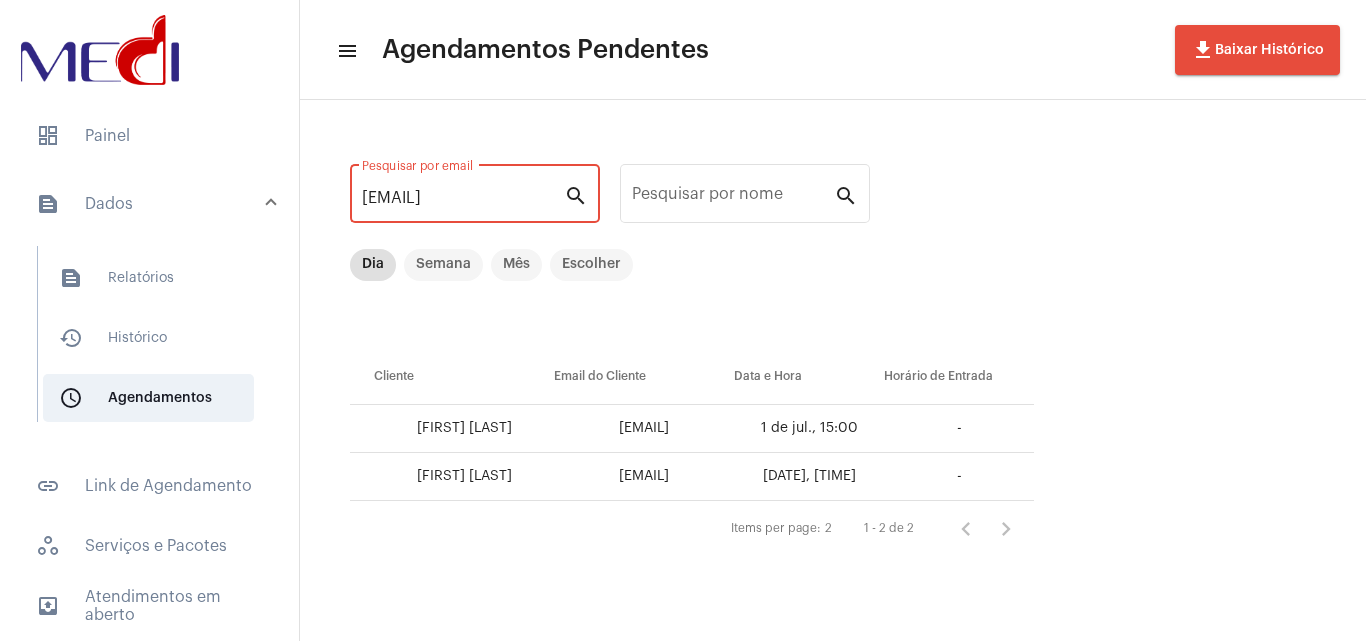 scroll, scrollTop: 0, scrollLeft: 0, axis: both 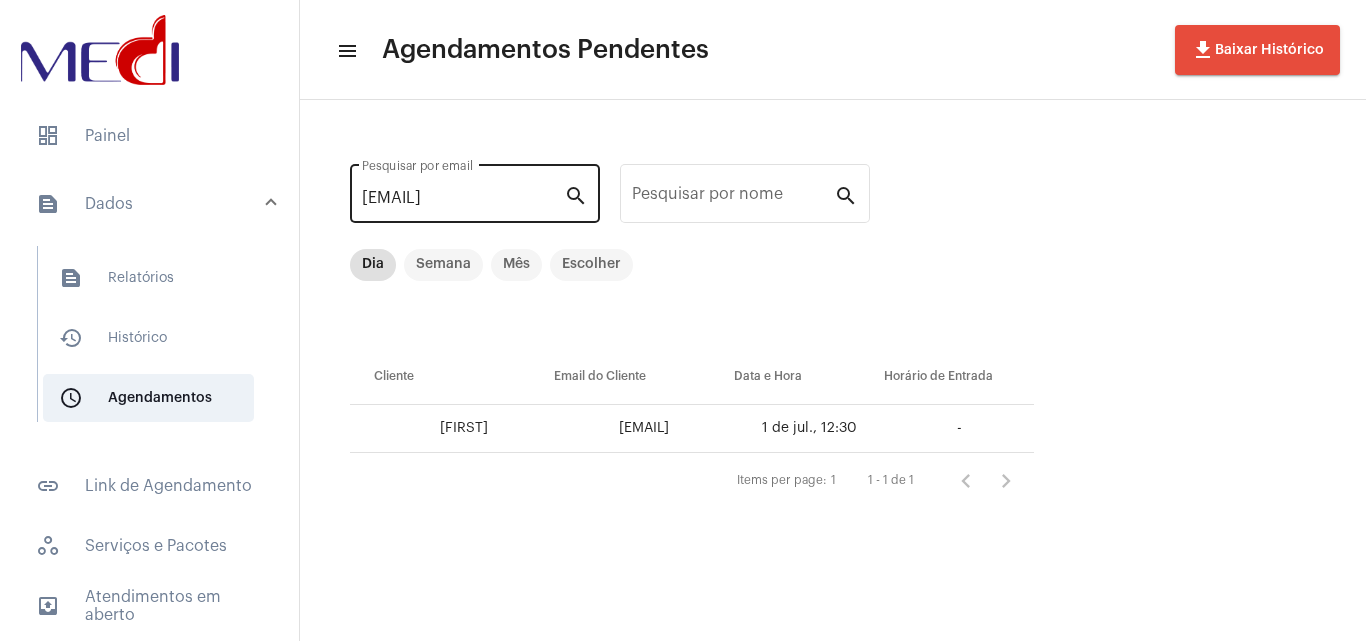 click on "[EMAIL]" at bounding box center [463, 198] 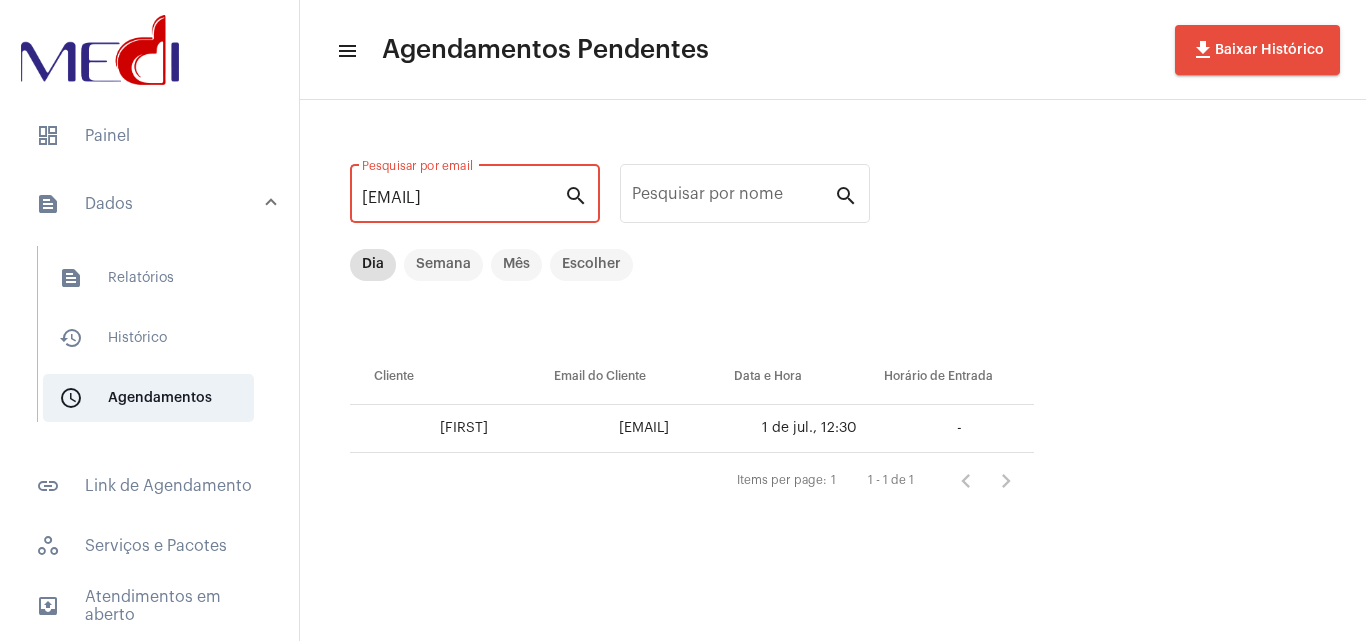 paste on "[EMAIL]" 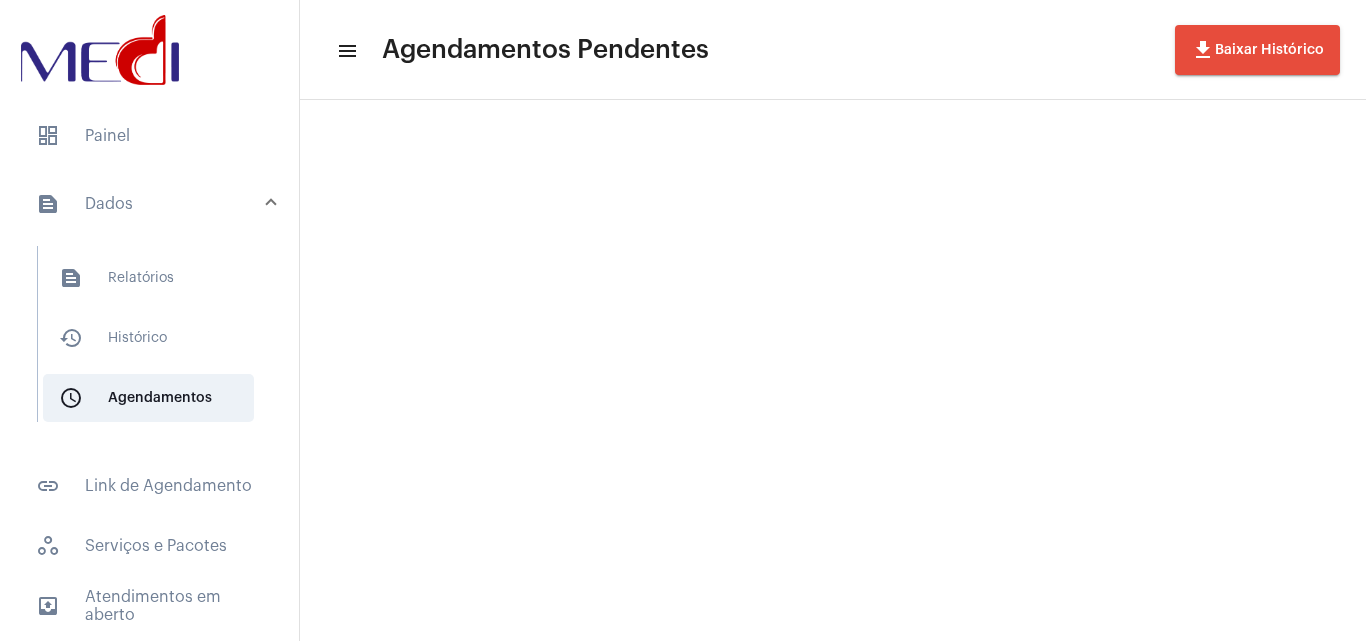 click on "menu Agendamentos Pendentes file_download Baixar Histórico [EMAIL] Pesquisar por email search Pesquisar por nome search Dia Semana Mês Escolher  Items per page:  1  1 - 1 de 1" at bounding box center [833, 320] 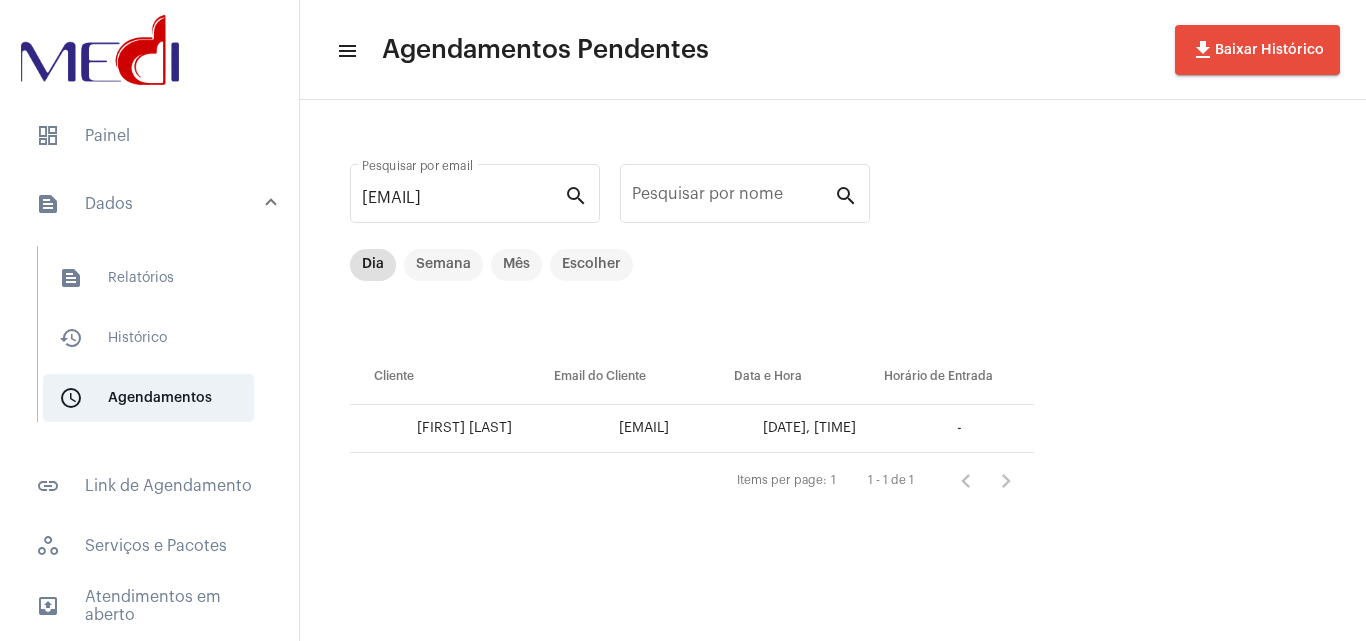 drag, startPoint x: 168, startPoint y: 123, endPoint x: 379, endPoint y: 199, distance: 224.26993 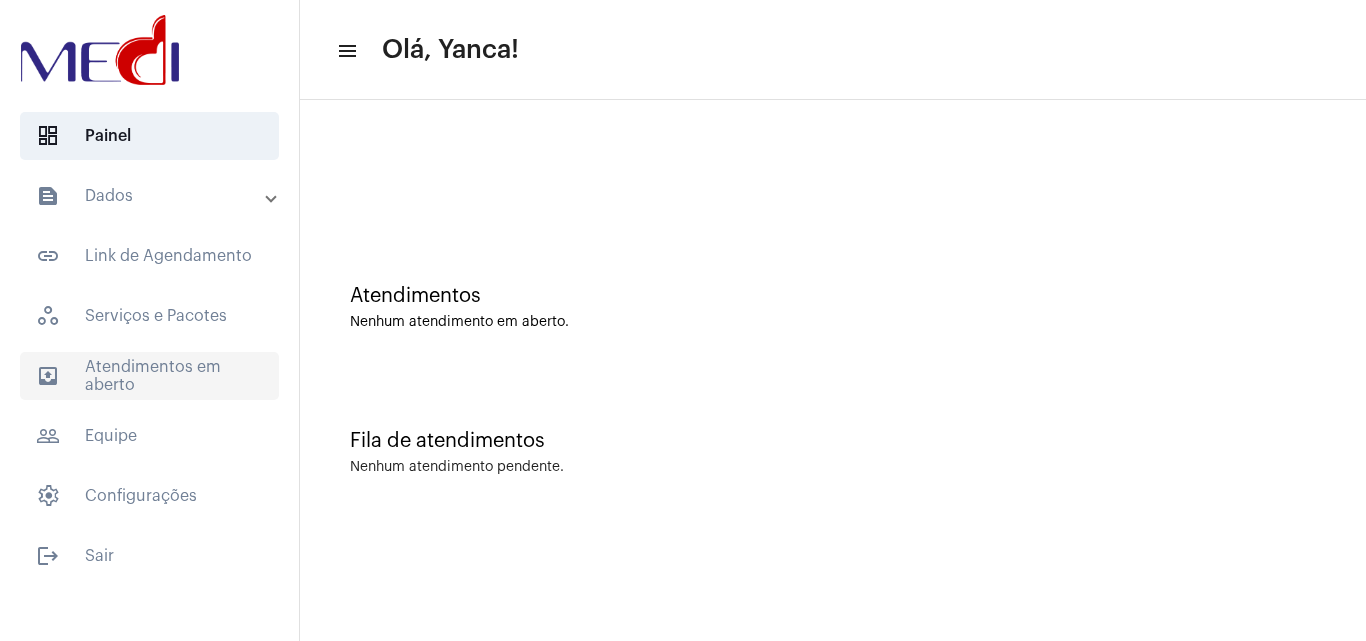 scroll, scrollTop: 0, scrollLeft: 0, axis: both 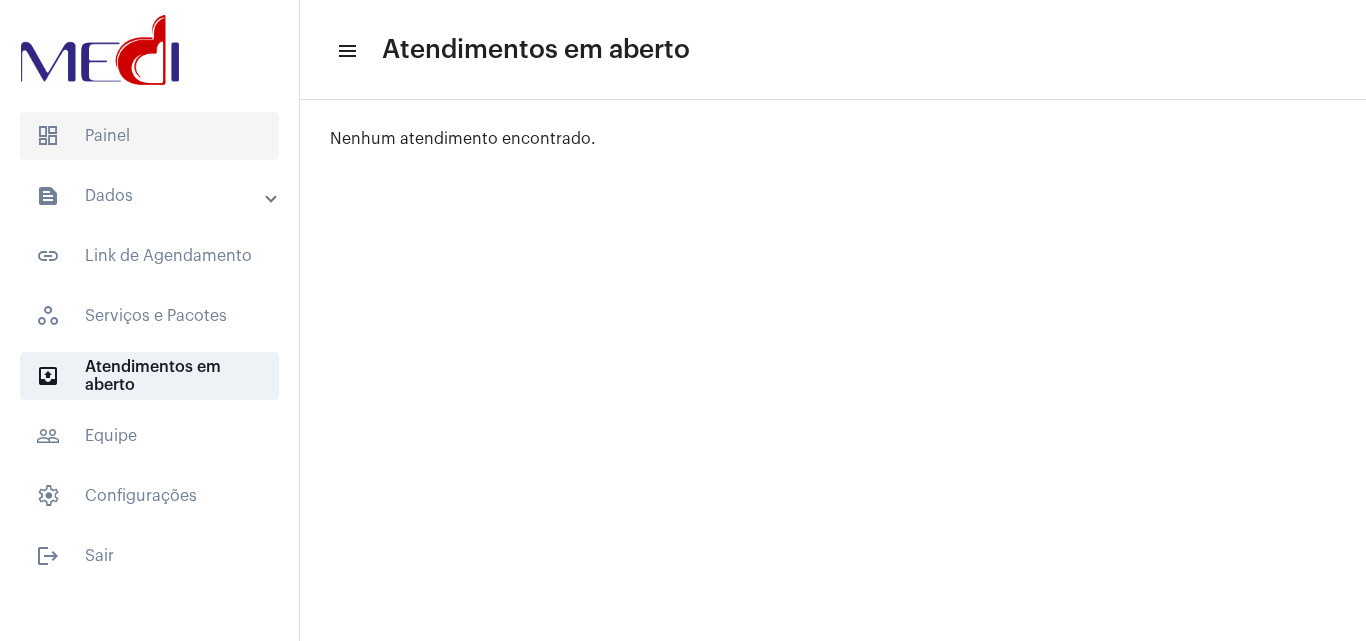 click on "dashboard   Painel" at bounding box center [149, 136] 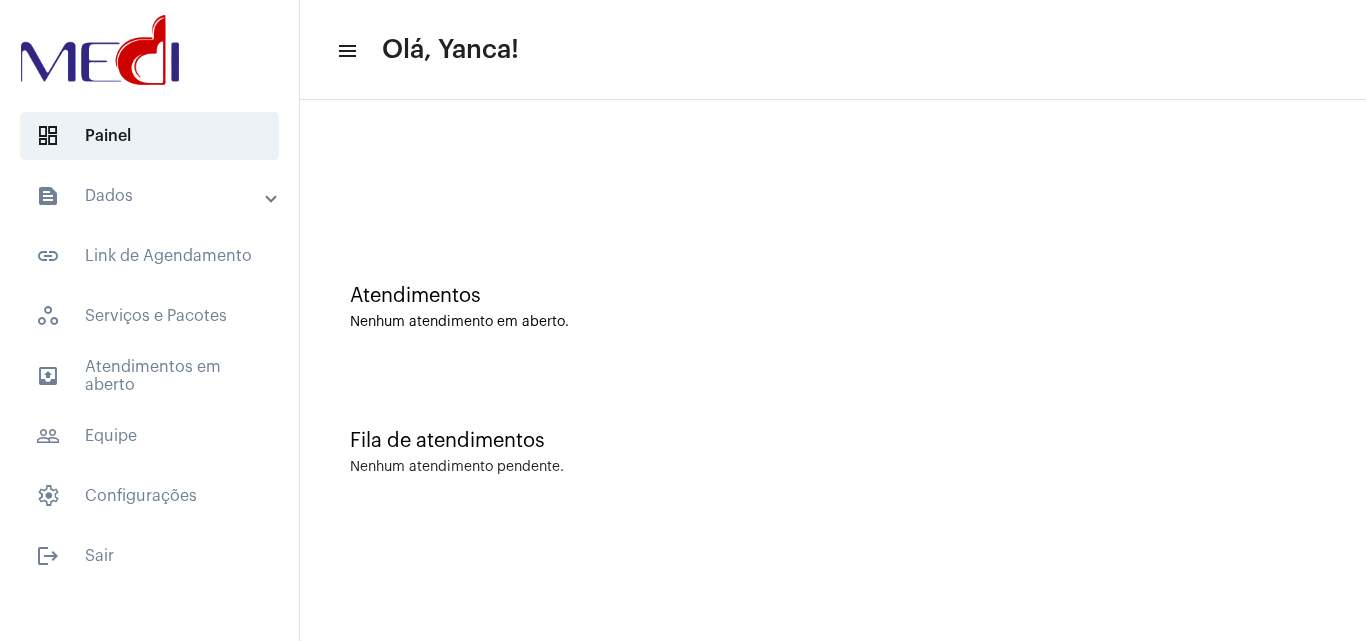 click on "text_snippet_outlined  Dados" at bounding box center (151, 196) 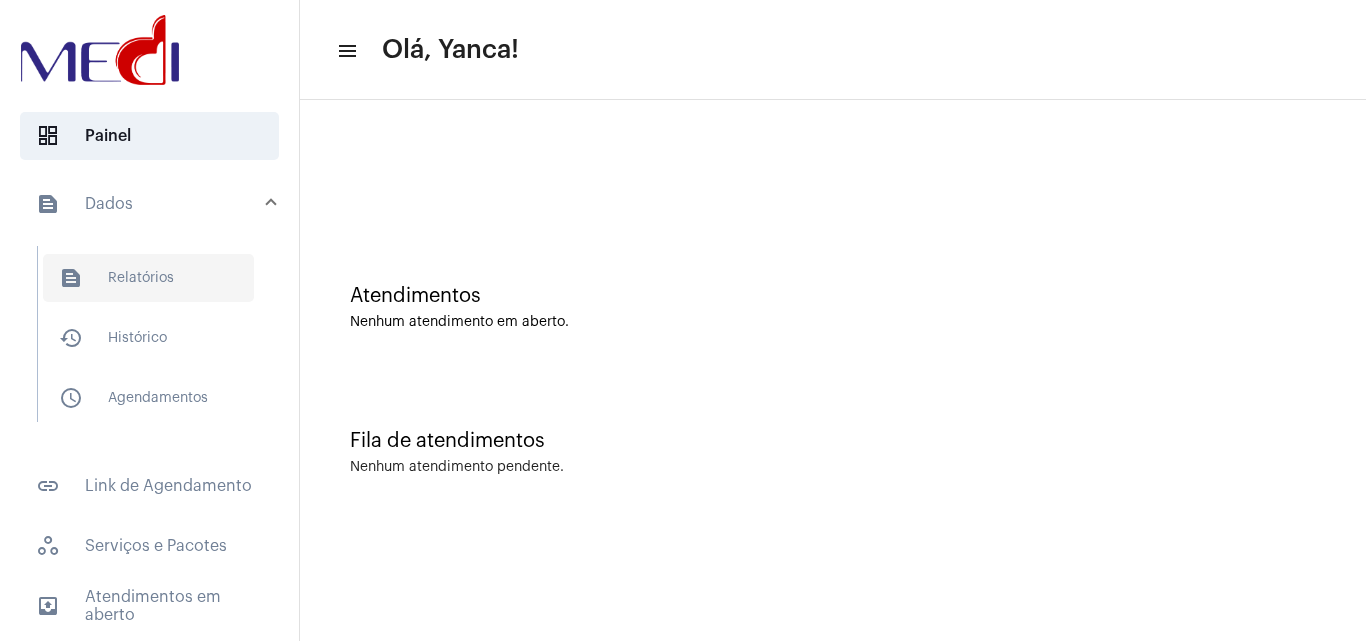 click on "text_snippet_outlined  Relatórios" at bounding box center (148, 278) 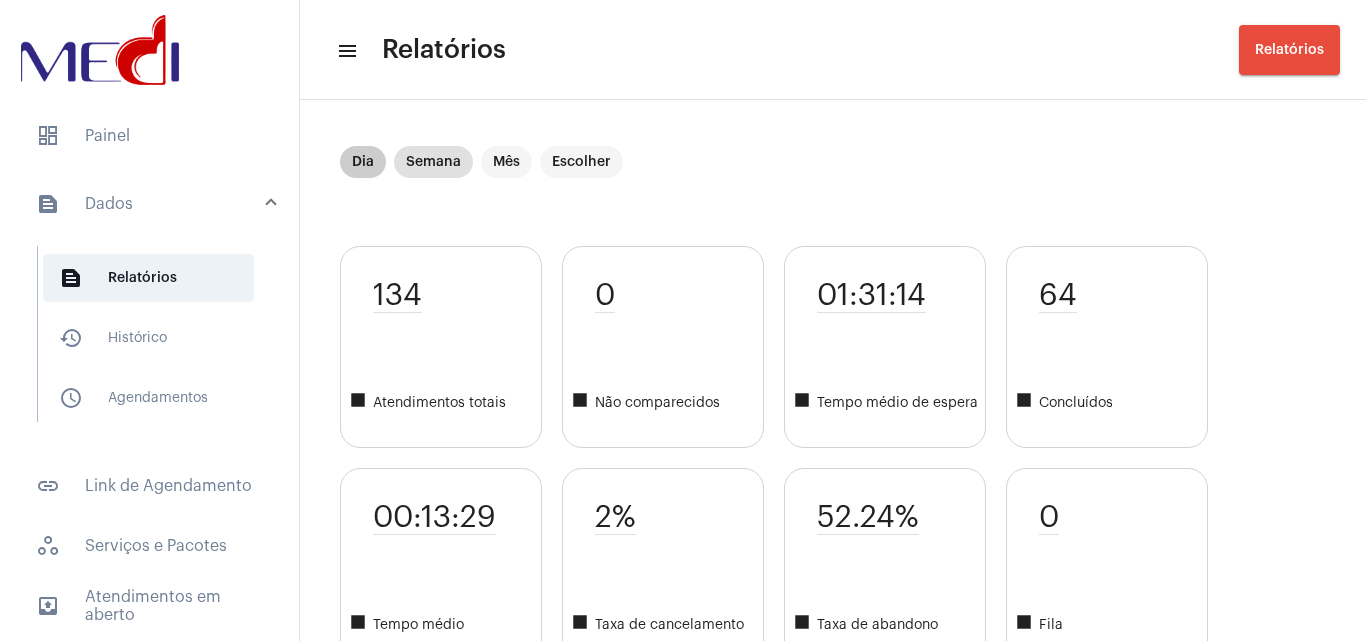 click on "Dia" at bounding box center (363, 162) 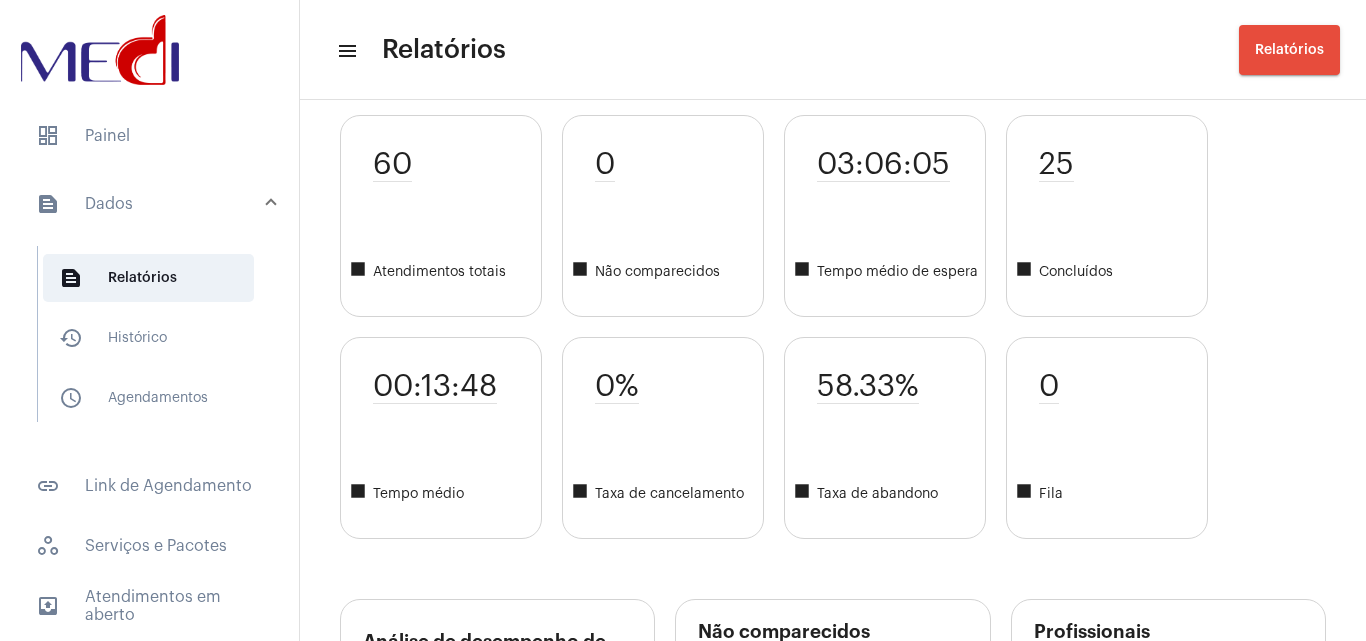 scroll, scrollTop: 100, scrollLeft: 0, axis: vertical 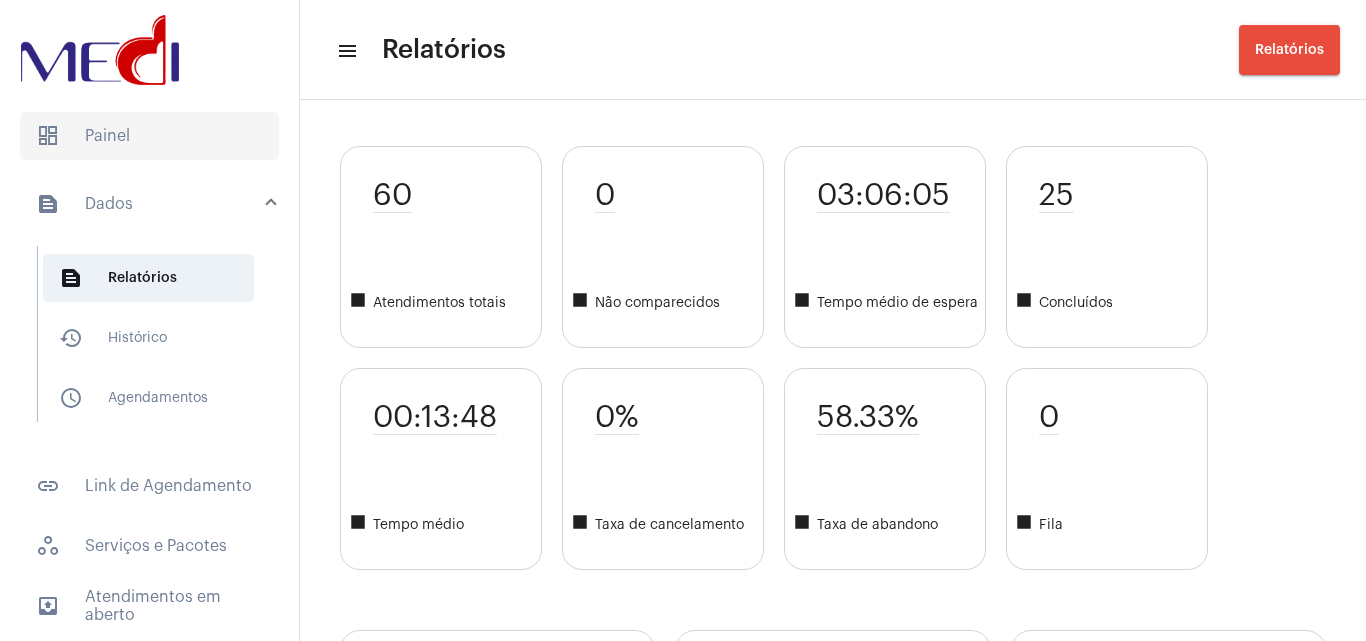 click on "dashboard   Painel" at bounding box center [149, 136] 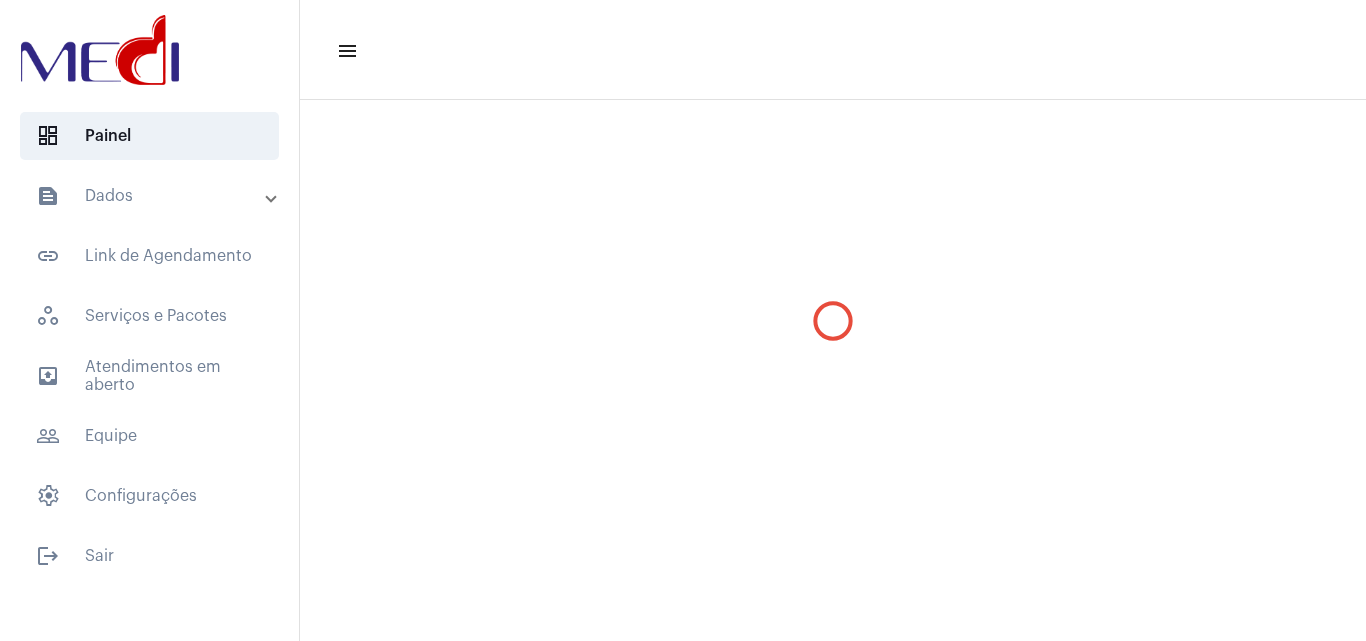scroll, scrollTop: 0, scrollLeft: 0, axis: both 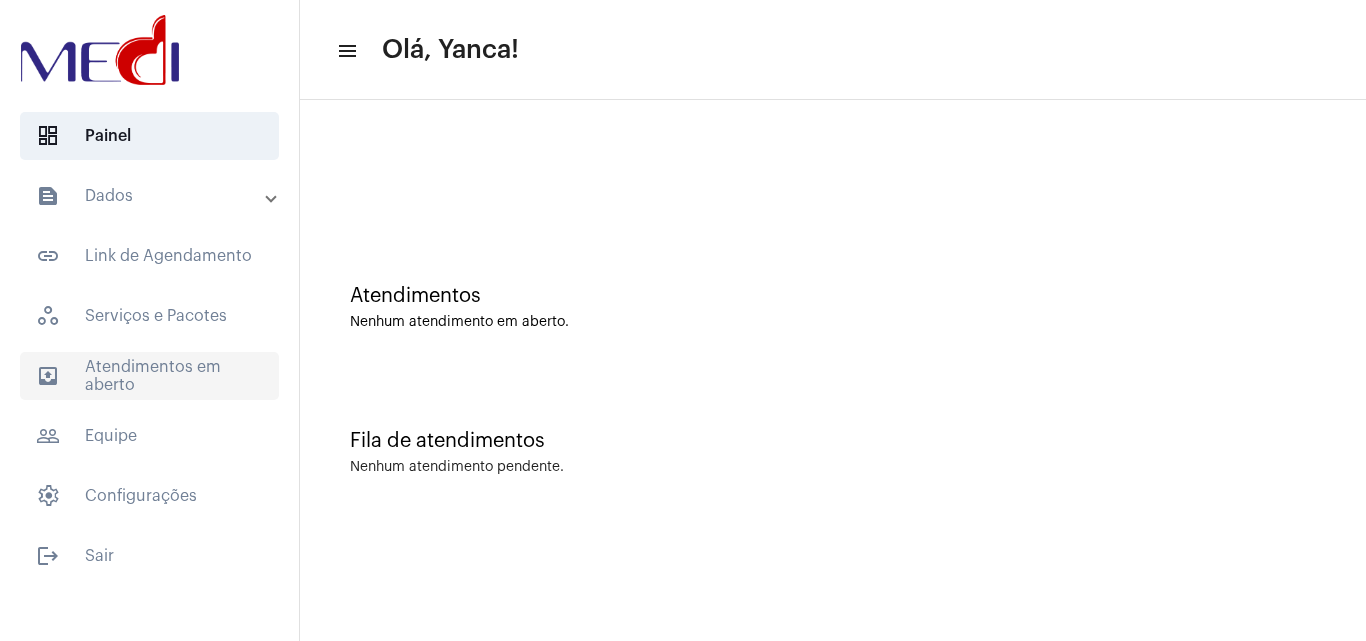click on "outbox_outline  Atendimentos em aberto" at bounding box center (149, 376) 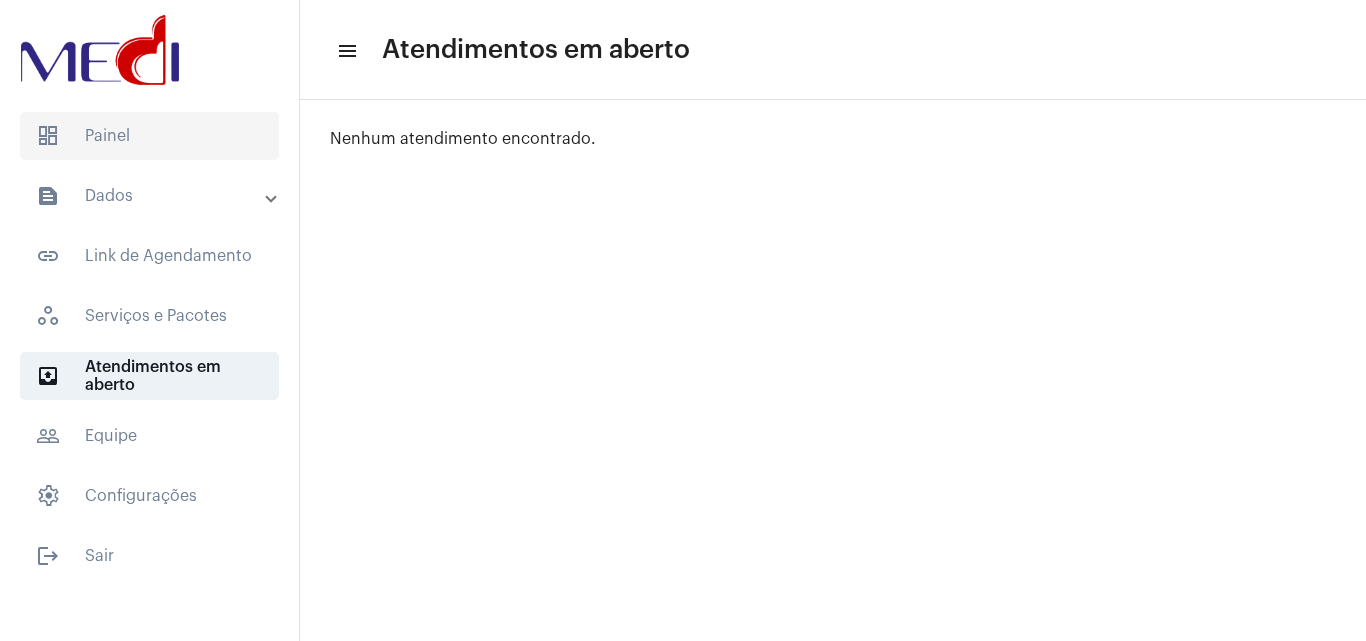 click on "dashboard   Painel" at bounding box center (149, 136) 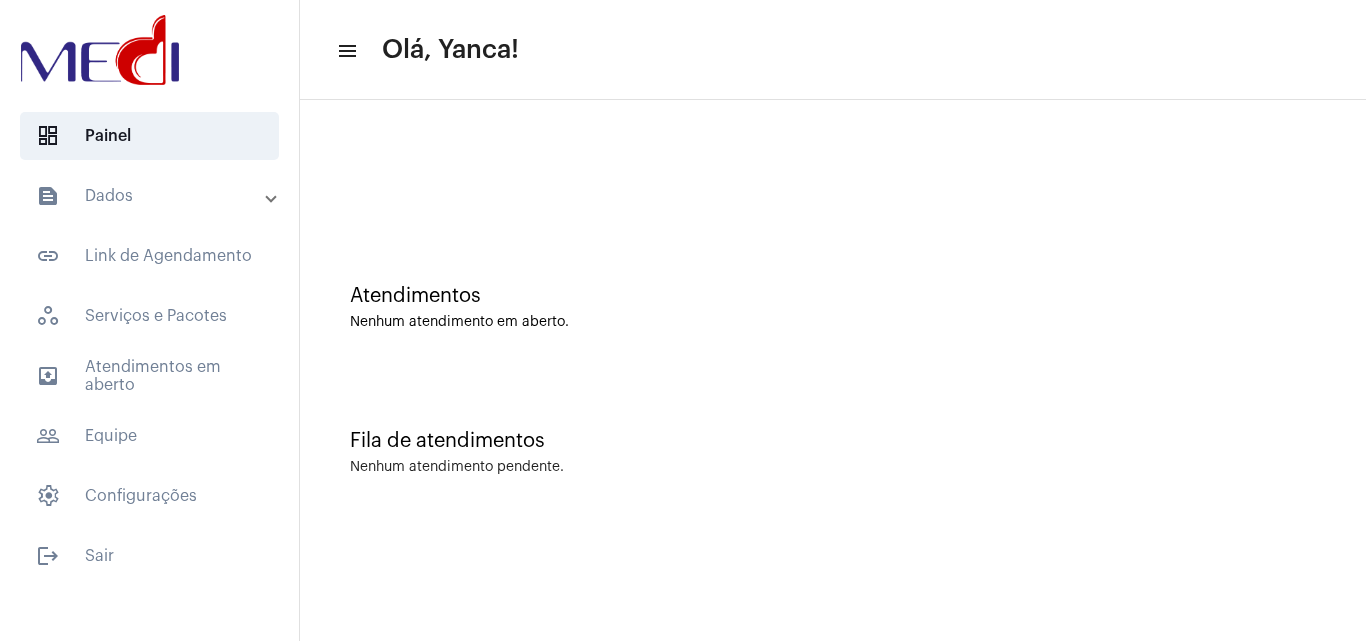 click at bounding box center [833, 167] 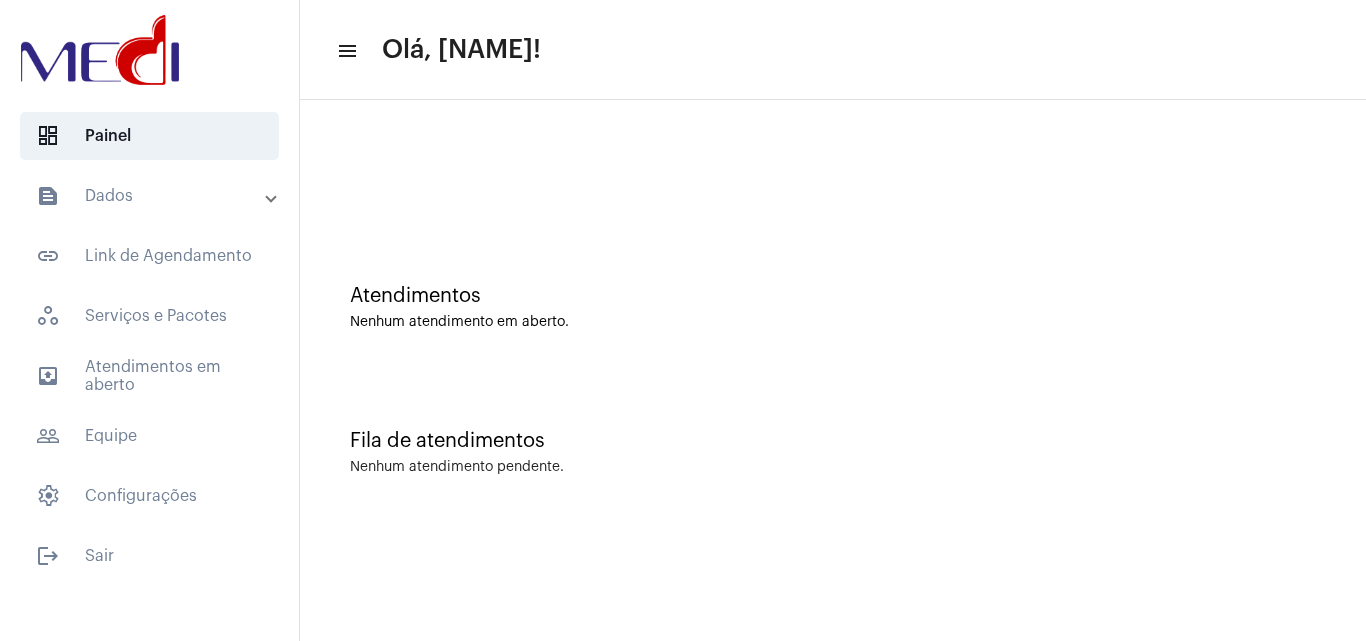 scroll, scrollTop: 0, scrollLeft: 0, axis: both 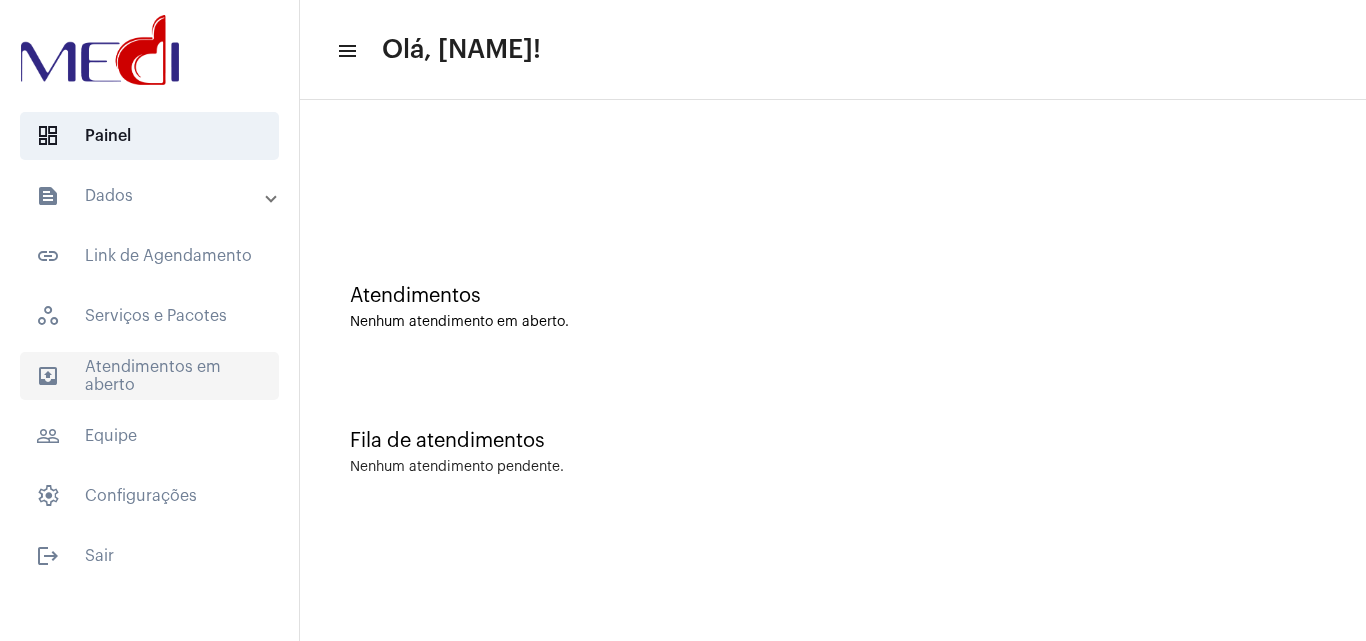 click on "outbox_outline  Atendimentos em aberto" at bounding box center [149, 376] 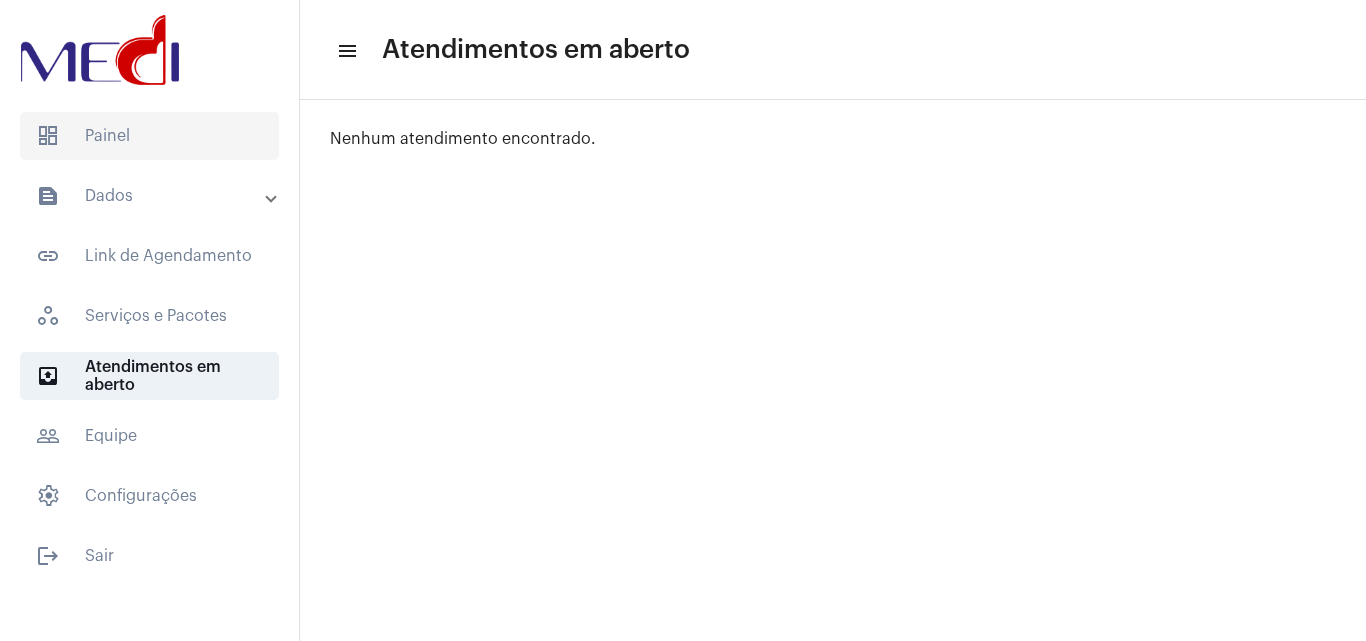 click on "dashboard   Painel" at bounding box center (149, 136) 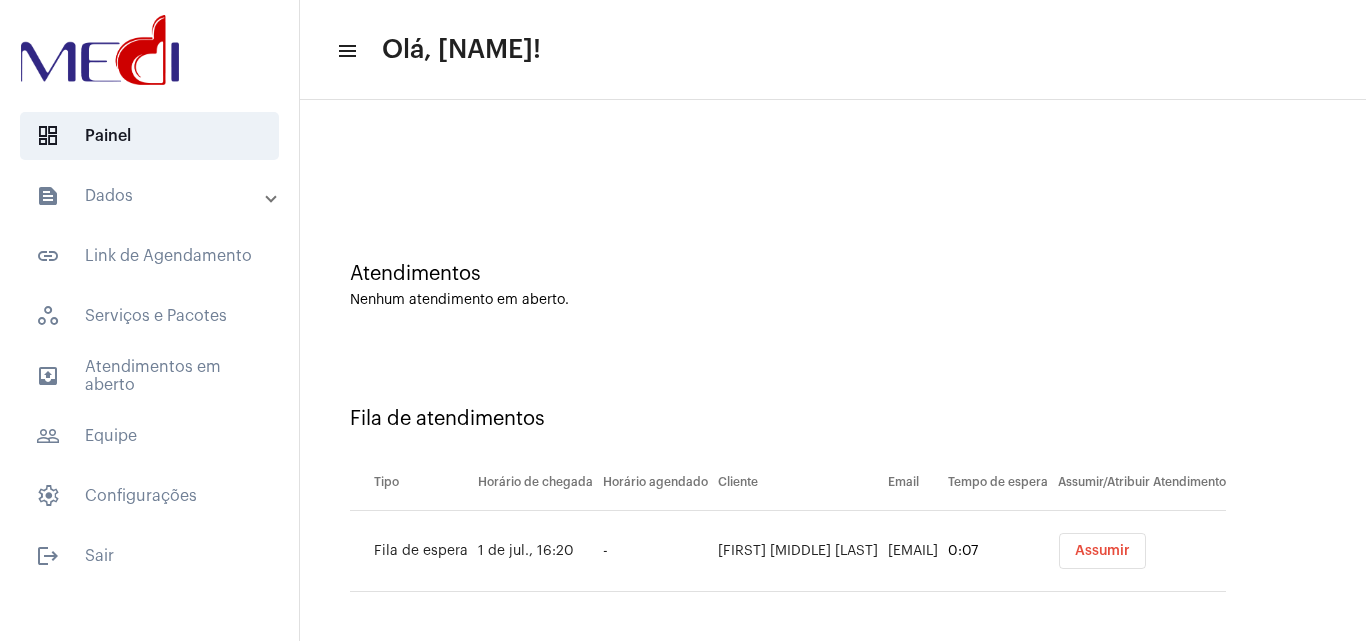 scroll, scrollTop: 27, scrollLeft: 0, axis: vertical 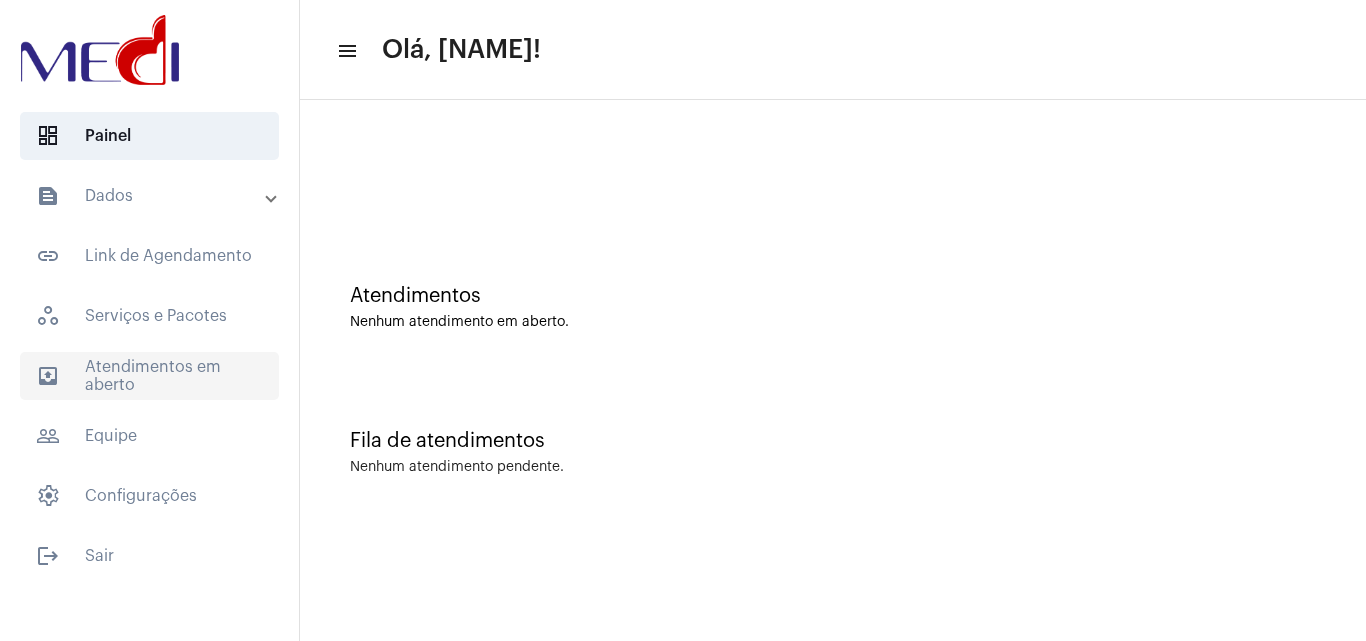 click on "outbox_outline  Atendimentos em aberto" at bounding box center (149, 376) 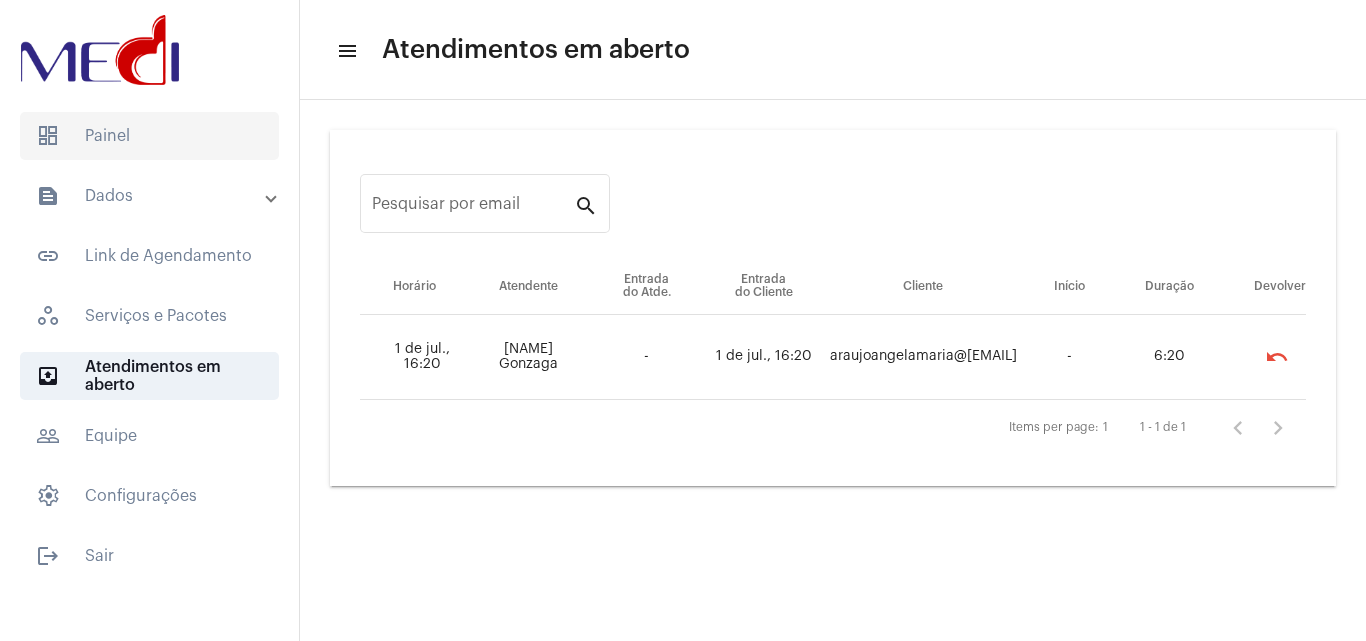 click on "dashboard   Painel" at bounding box center [149, 136] 